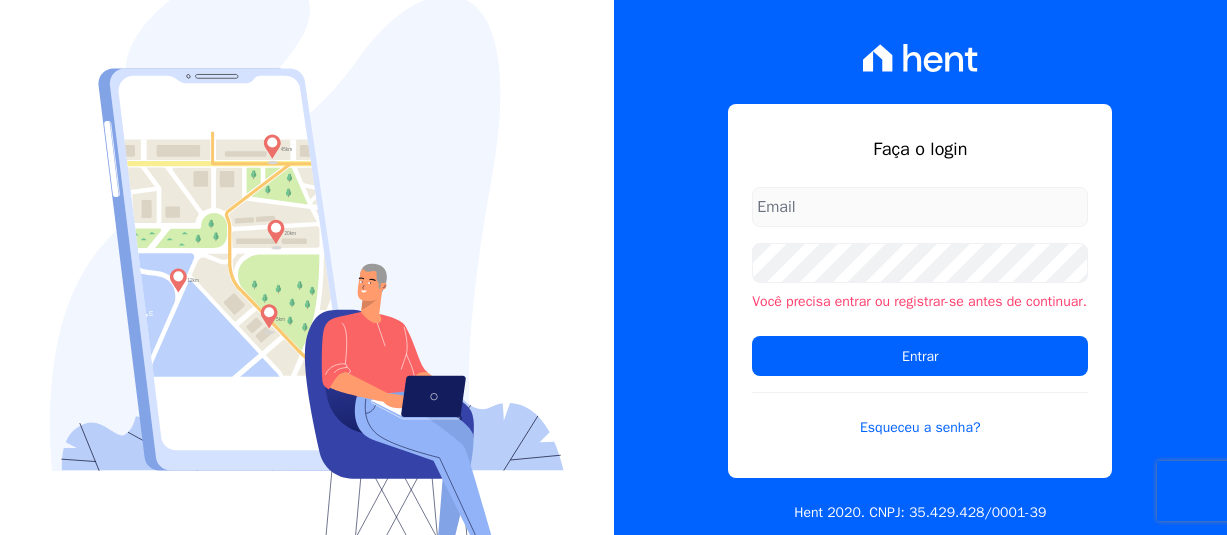 scroll, scrollTop: 0, scrollLeft: 0, axis: both 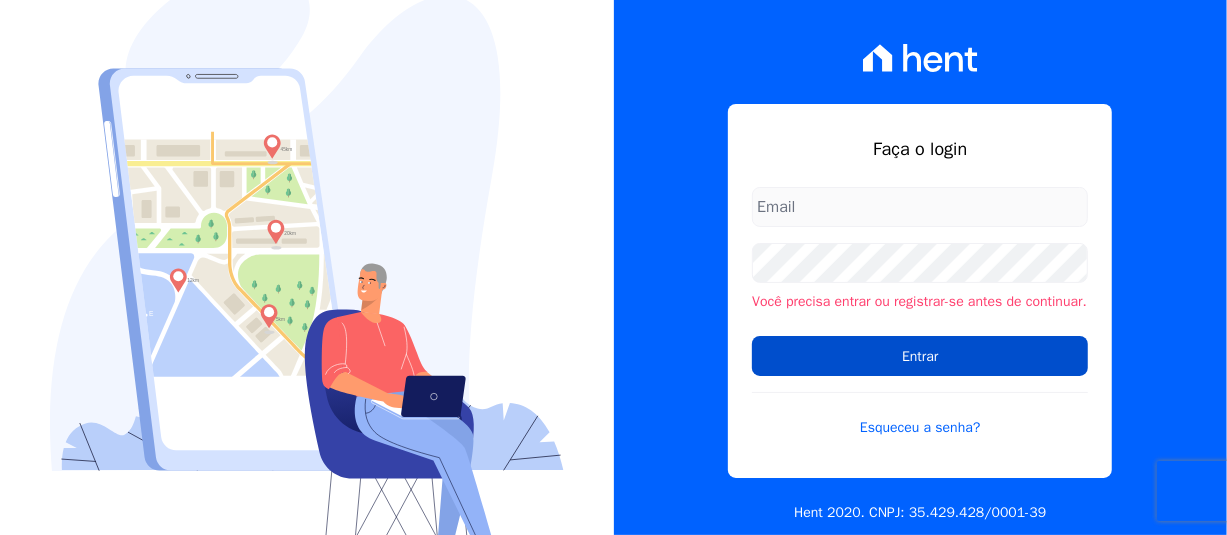 type on "adriane.brito@hent.com.br" 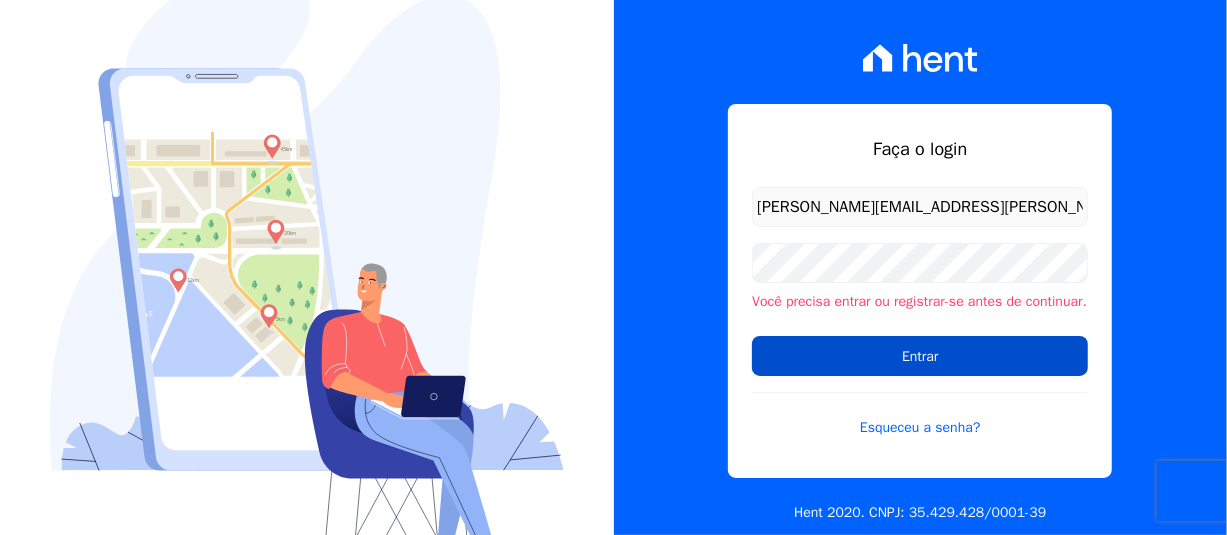 drag, startPoint x: 814, startPoint y: 374, endPoint x: 858, endPoint y: 350, distance: 50.119858 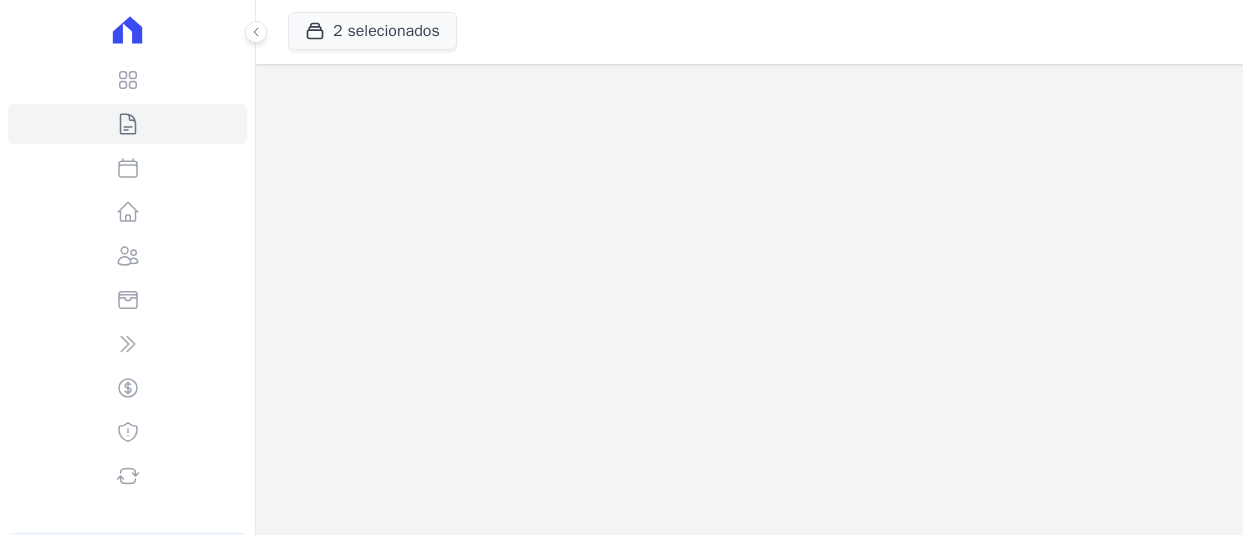 scroll, scrollTop: 0, scrollLeft: 0, axis: both 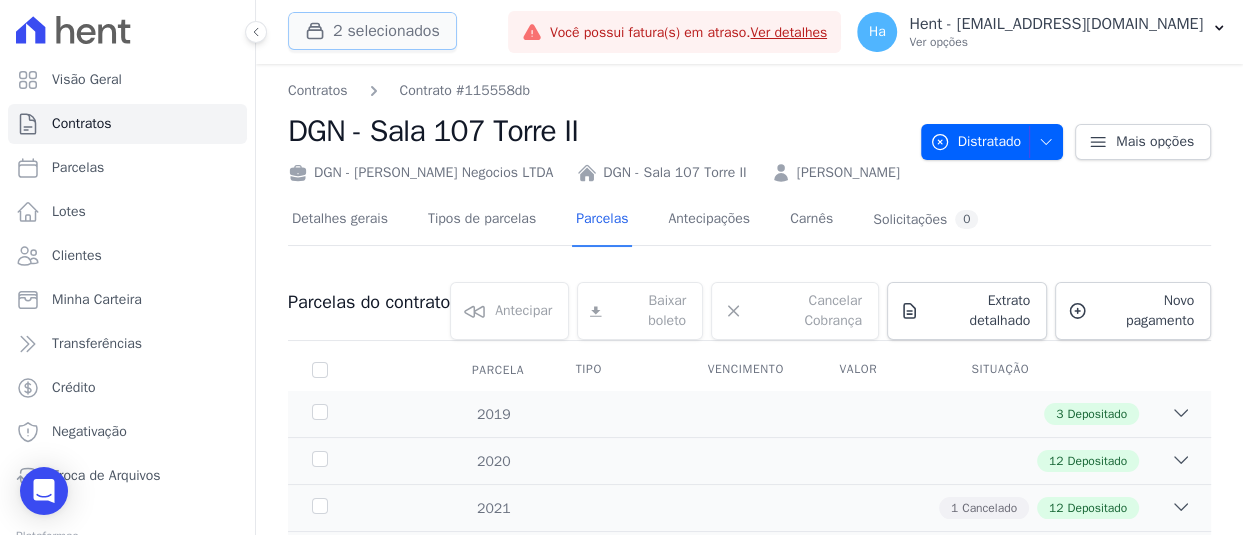 type 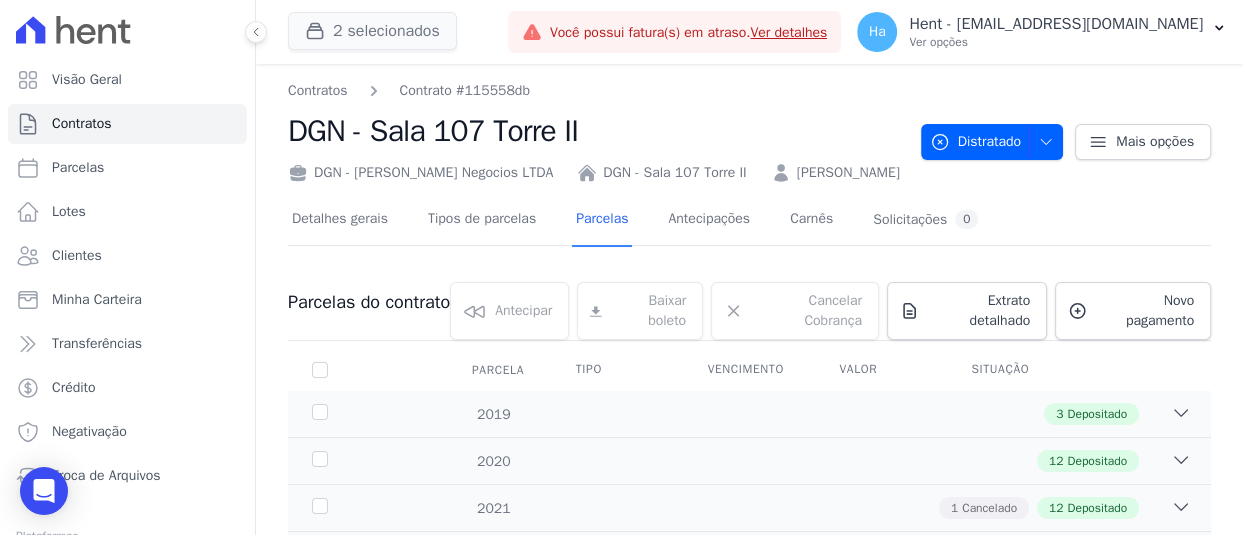 click on "2 selecionados" at bounding box center [372, 31] 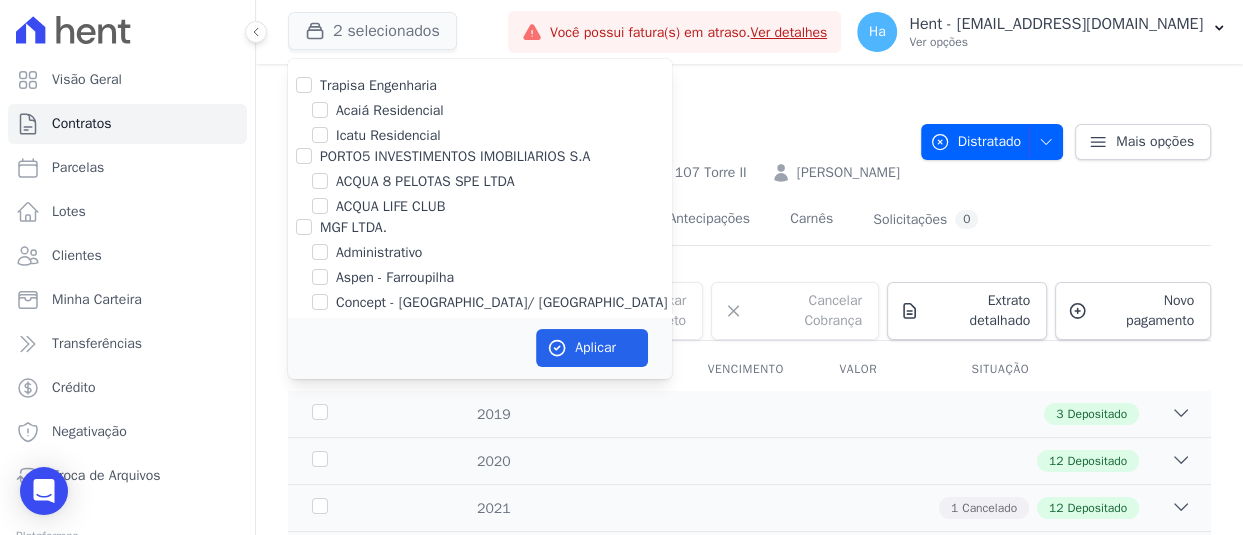scroll, scrollTop: 12490, scrollLeft: 0, axis: vertical 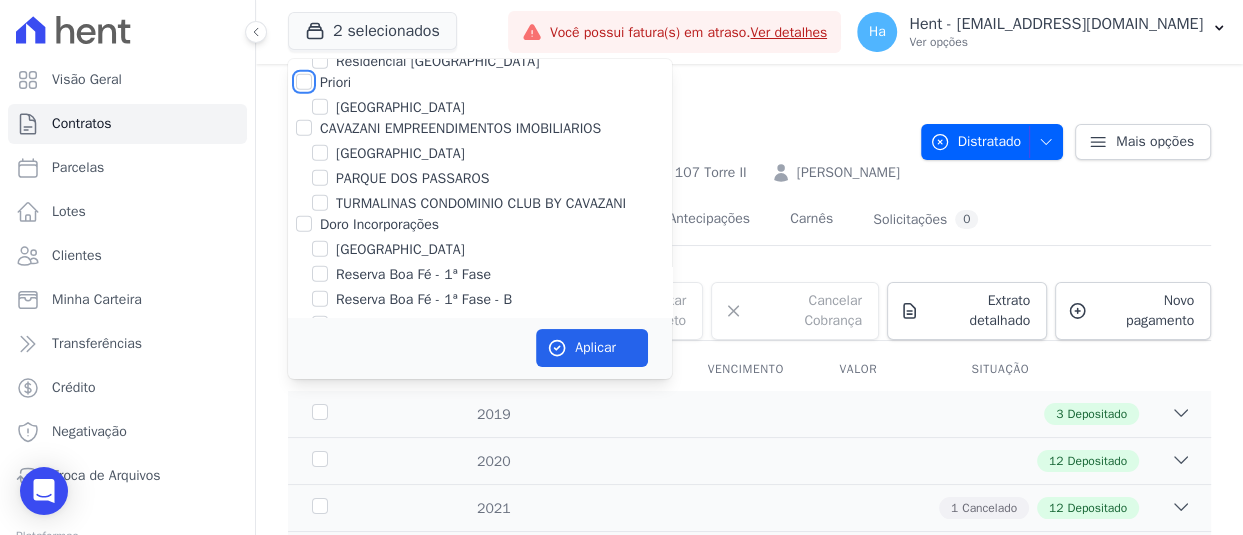 click on "Priori" at bounding box center (304, 82) 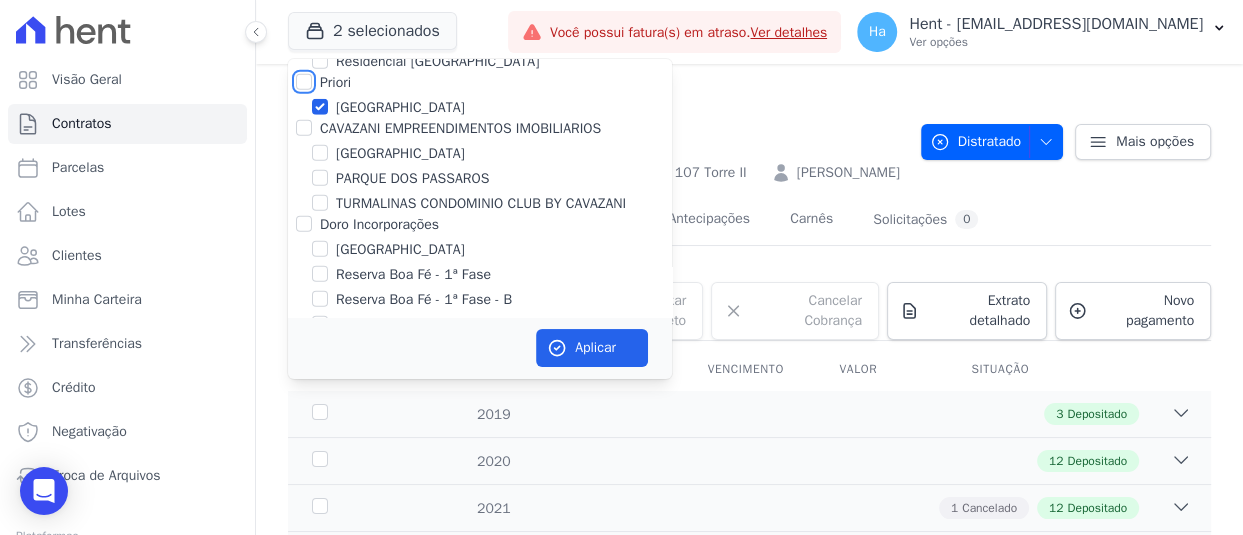 checkbox on "true" 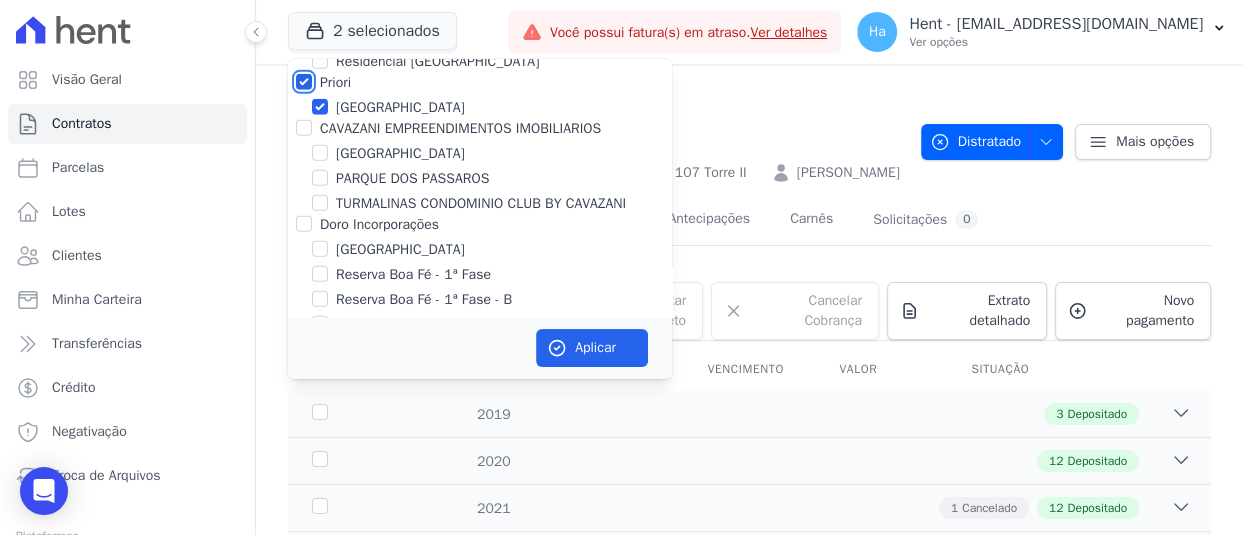 checkbox on "true" 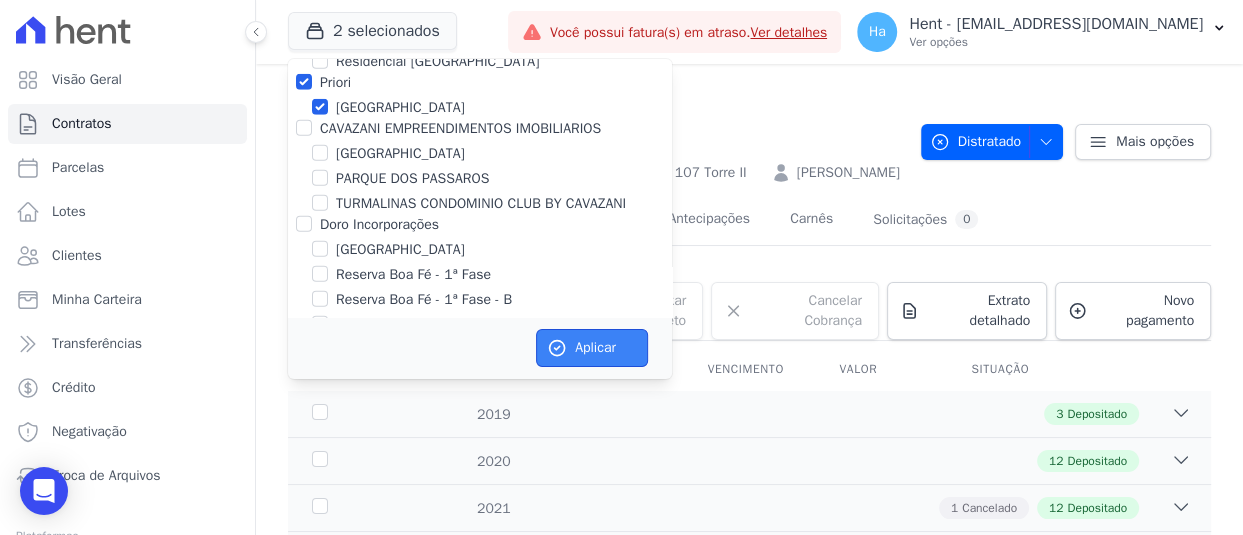 click on "Aplicar" at bounding box center [592, 348] 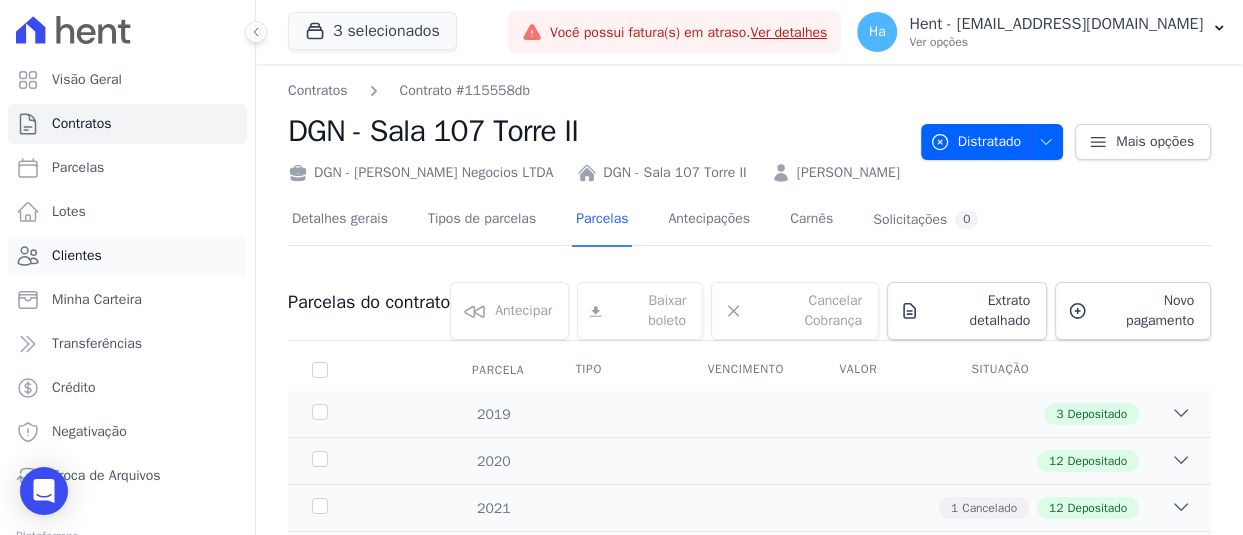 click on "Clientes" at bounding box center [127, 256] 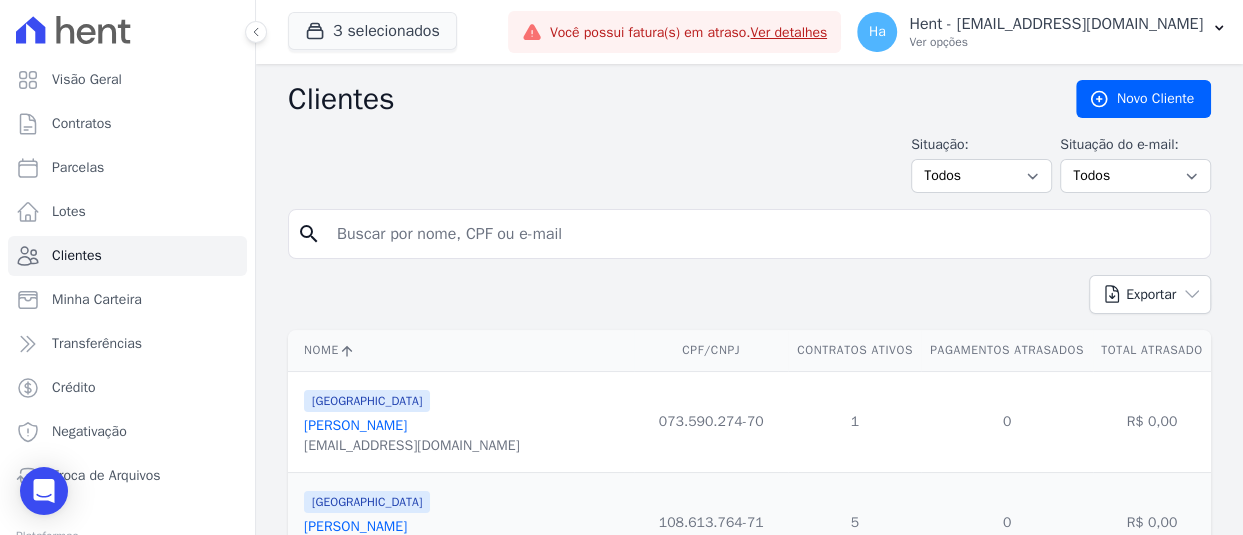 paste on "Leidjane Bezerra Melo" 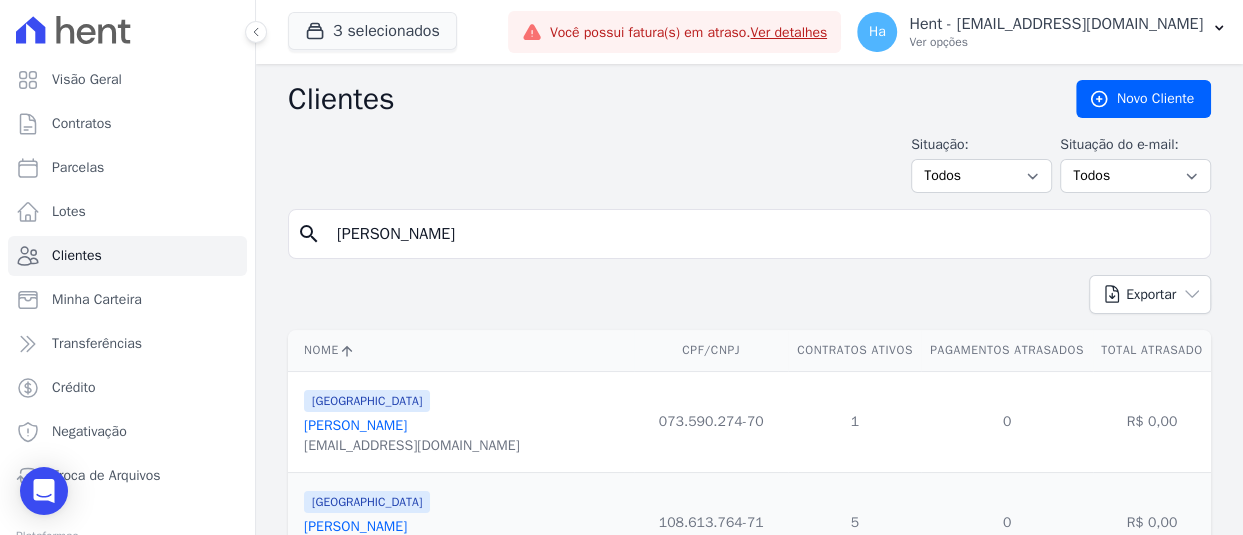 click on "Leidjane Bezerra Melo" at bounding box center (763, 234) 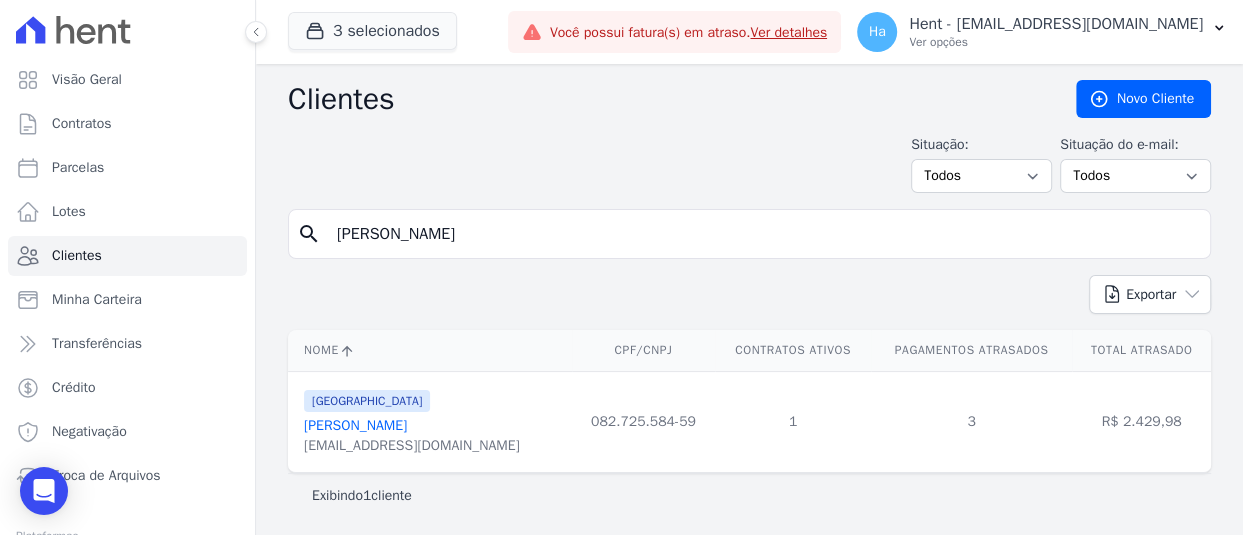 click on "Leidjane Bezerra Melo" at bounding box center [355, 425] 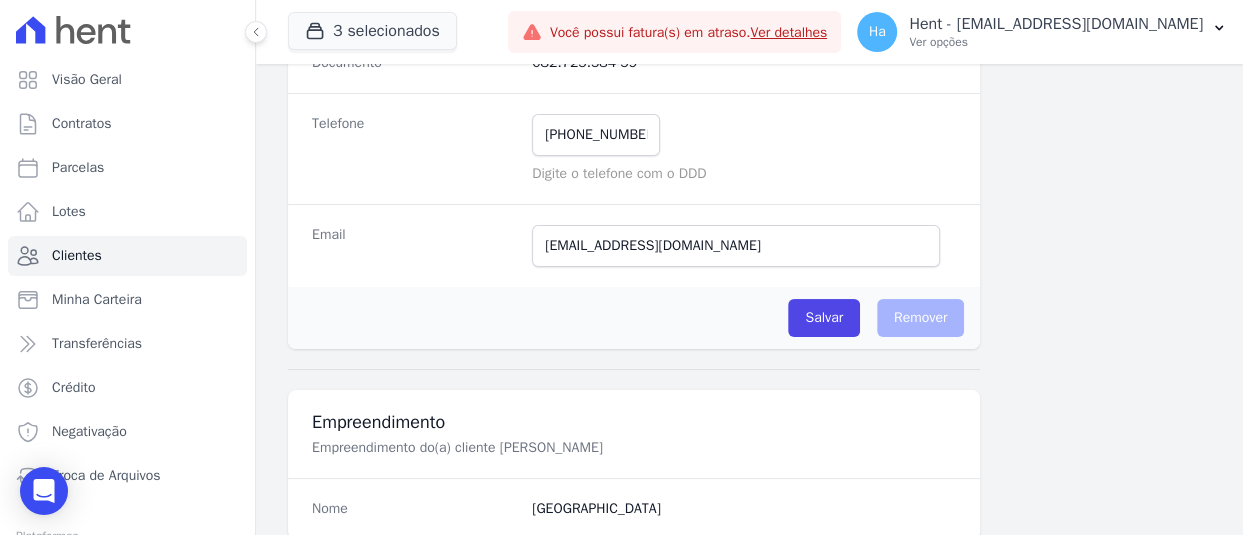scroll, scrollTop: 823, scrollLeft: 0, axis: vertical 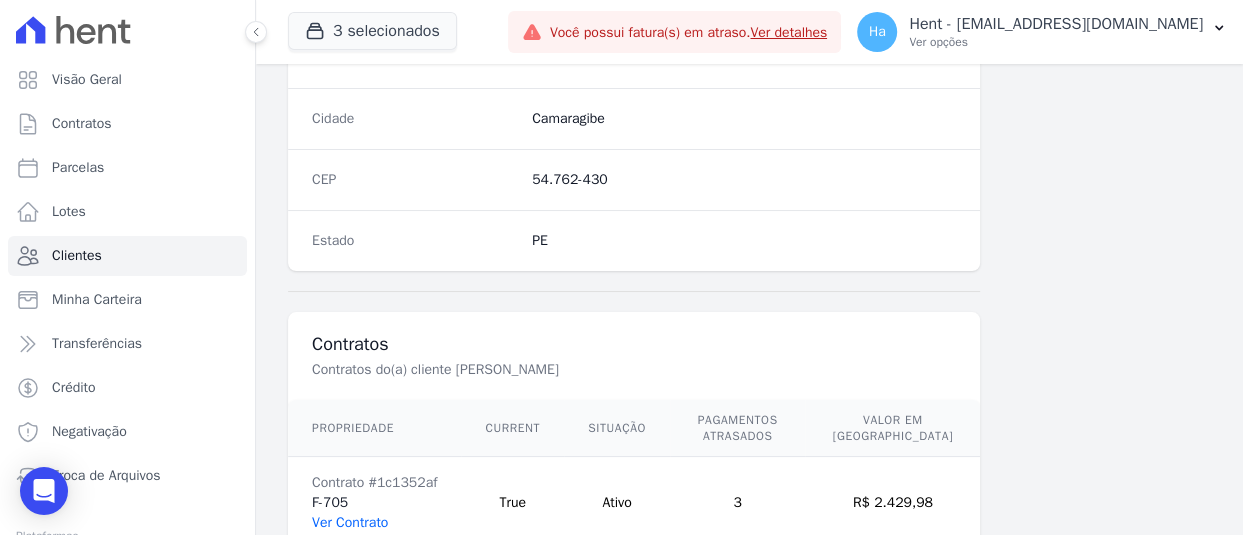 click on "Ver Contrato" at bounding box center (350, 522) 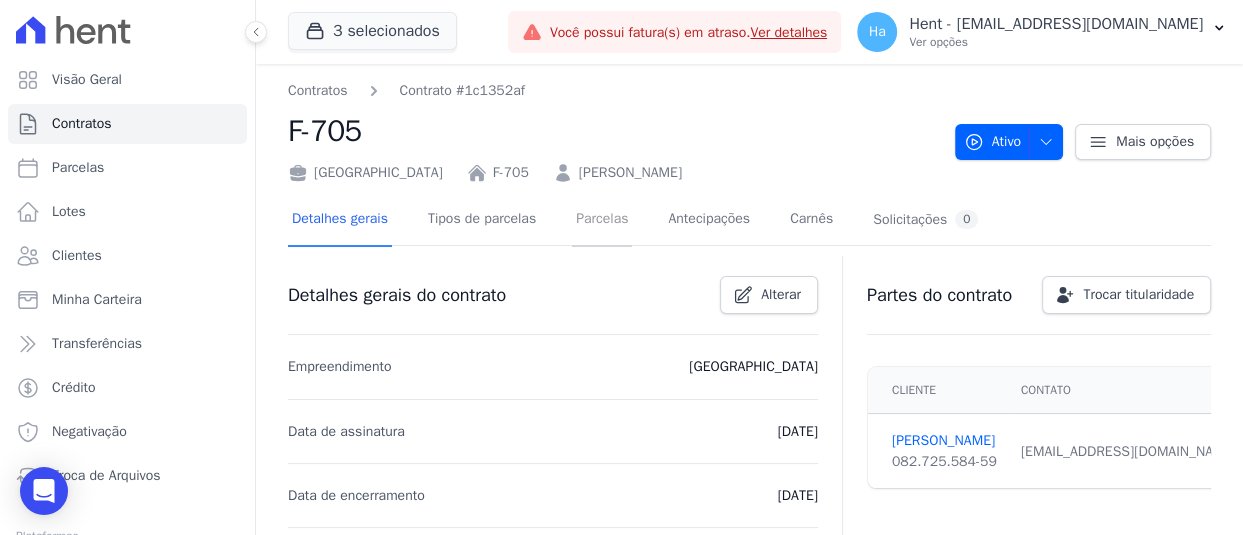 click on "Parcelas" at bounding box center [602, 220] 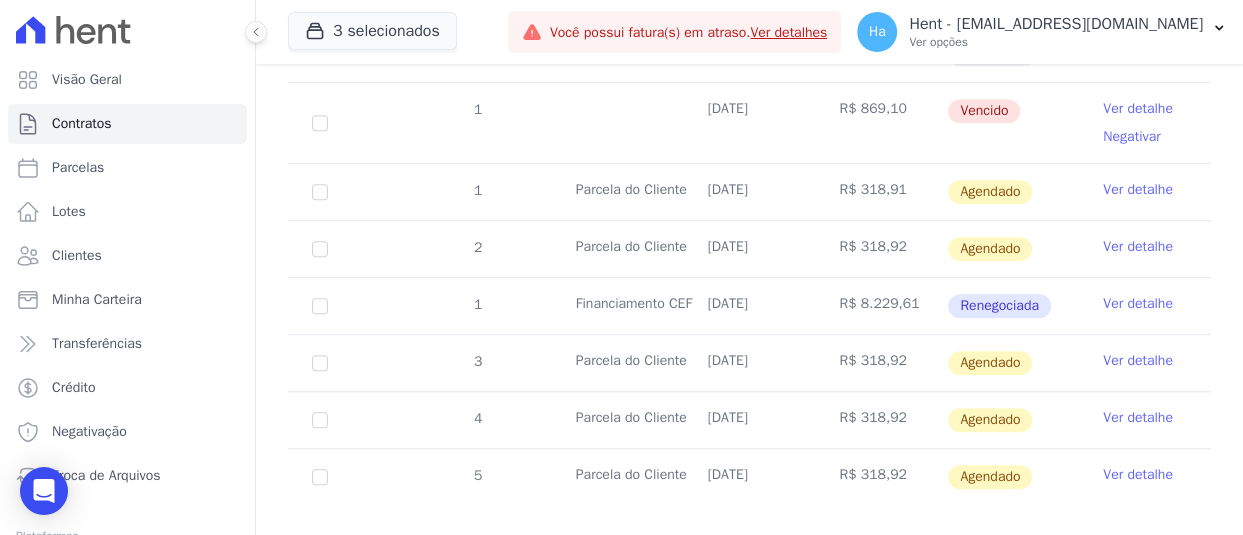 scroll, scrollTop: 970, scrollLeft: 0, axis: vertical 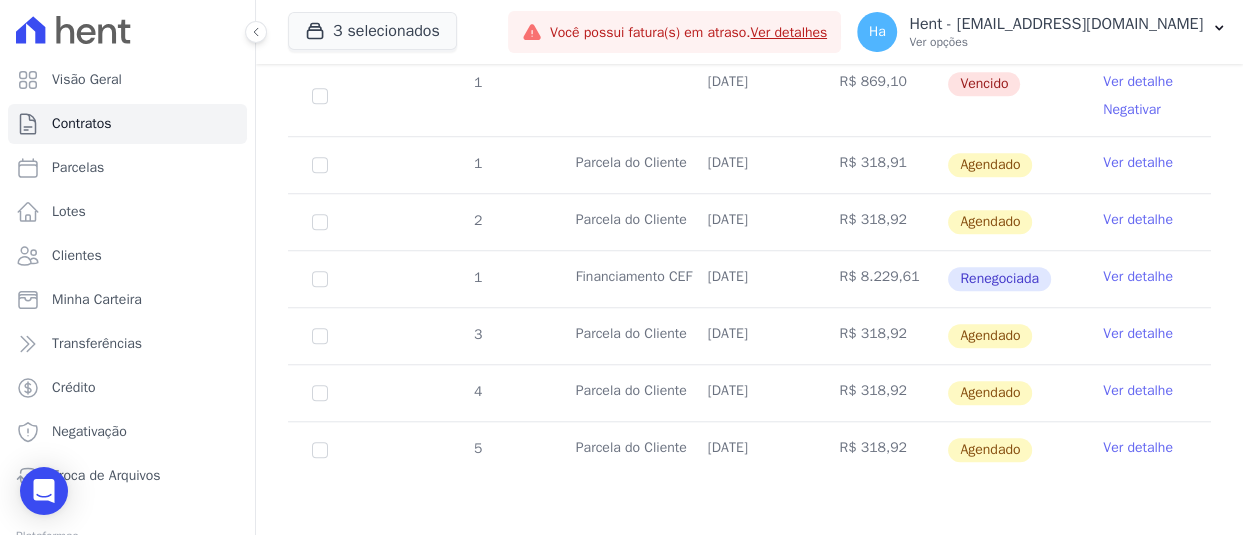 click on "Ver detalhe" at bounding box center (1138, 163) 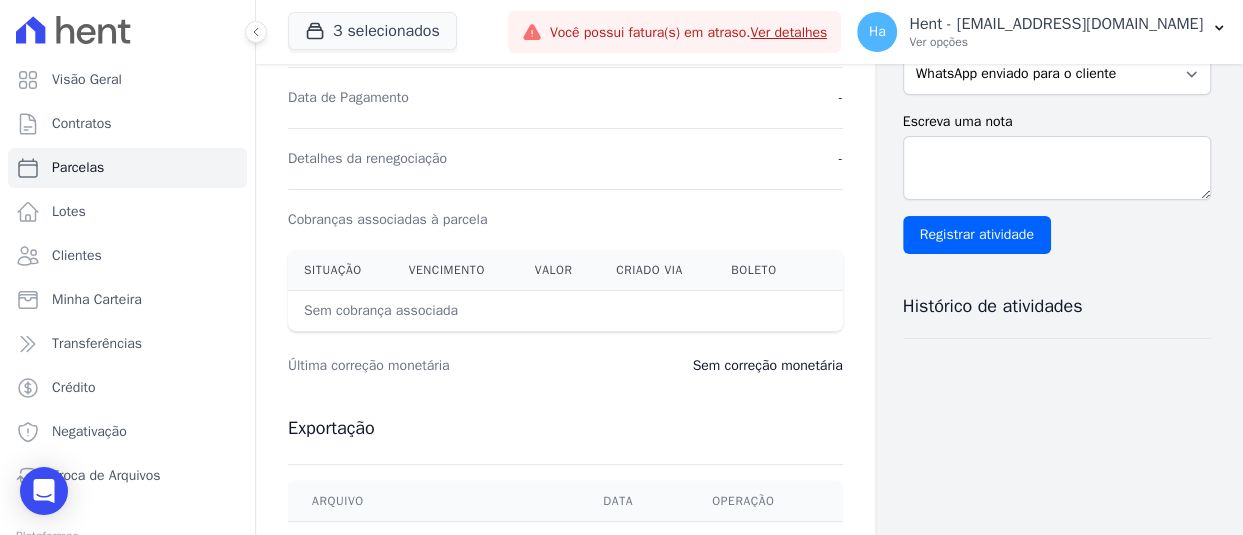 scroll, scrollTop: 544, scrollLeft: 0, axis: vertical 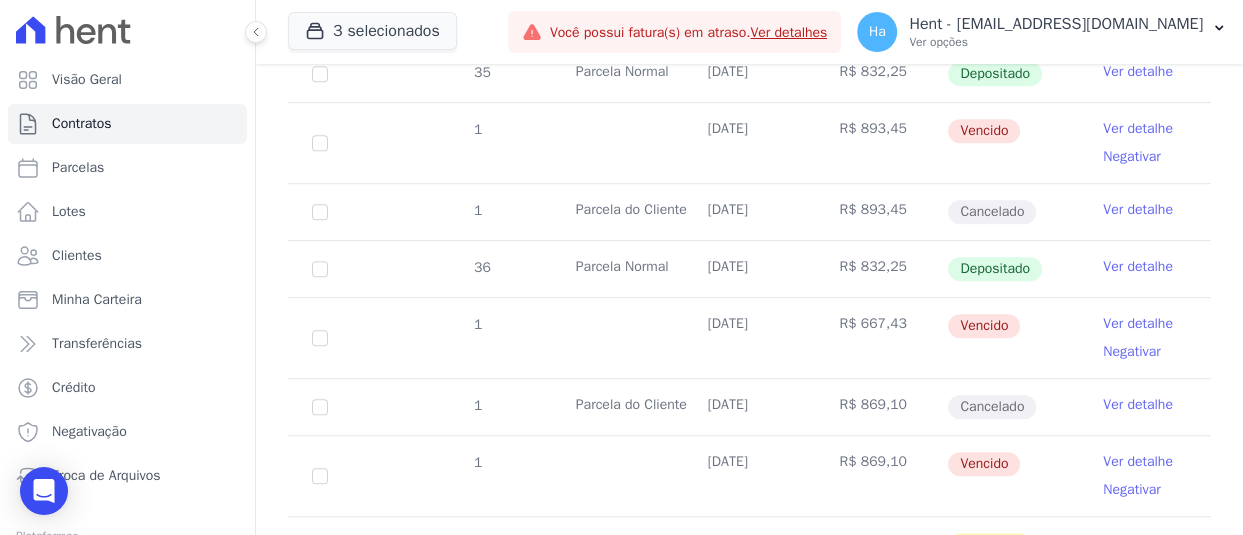click on "Ver detalhe" at bounding box center [1138, 462] 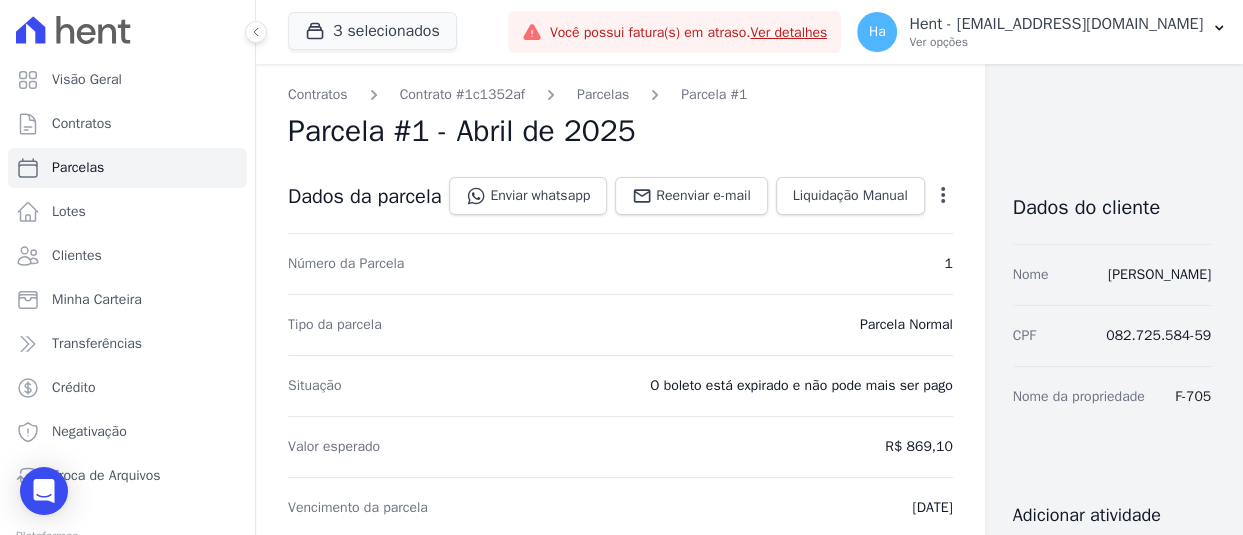 scroll, scrollTop: 411, scrollLeft: 0, axis: vertical 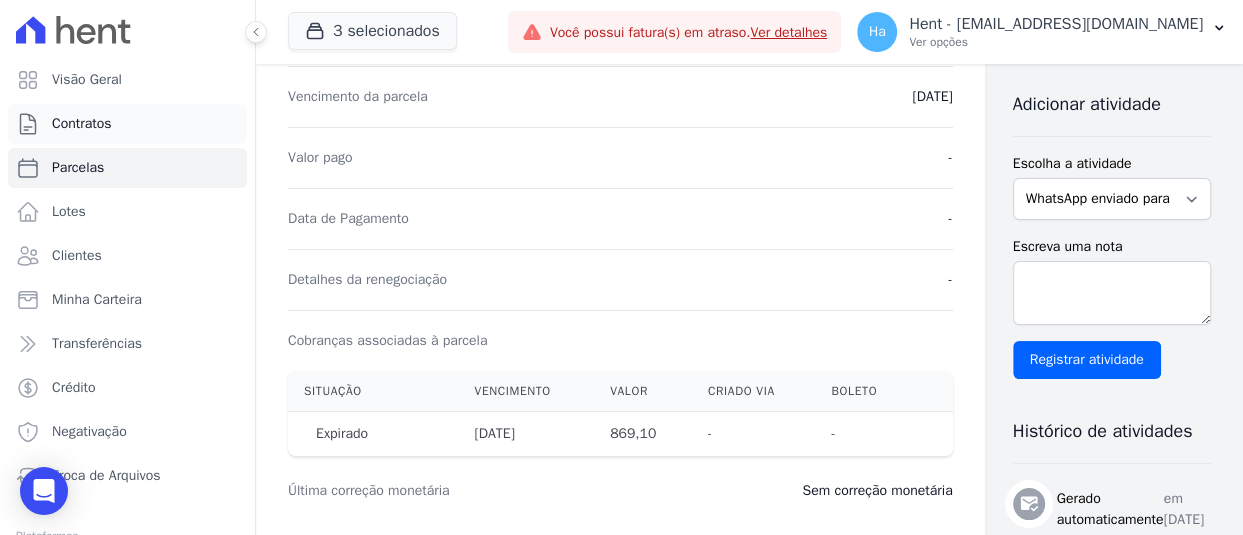 click on "Contratos" at bounding box center (82, 124) 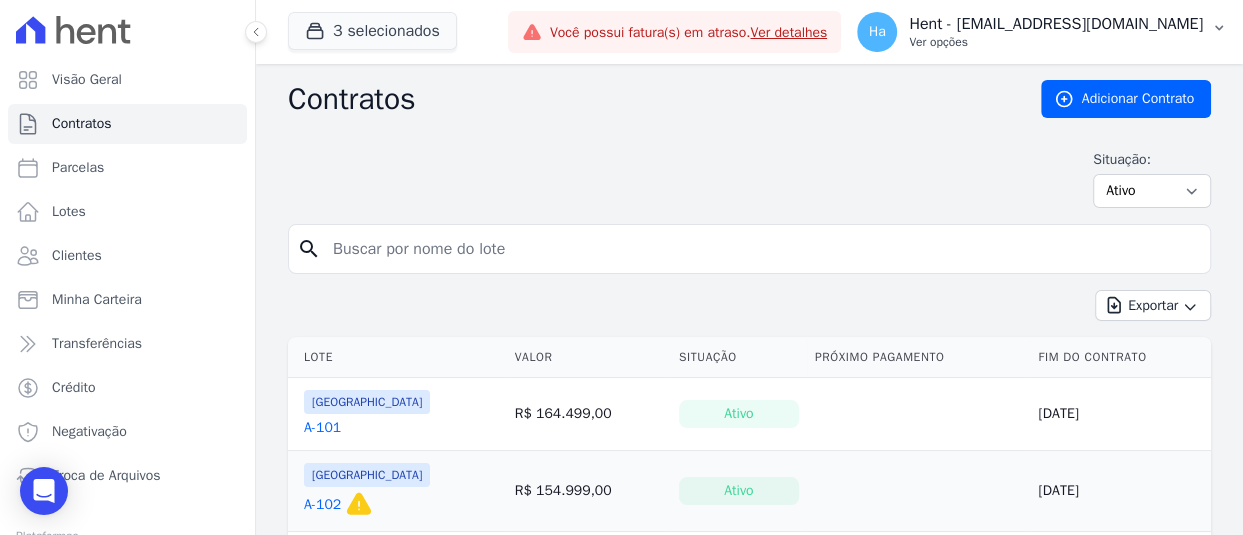 click on "Hent -  [EMAIL_ADDRESS][DOMAIN_NAME]" at bounding box center (1056, 24) 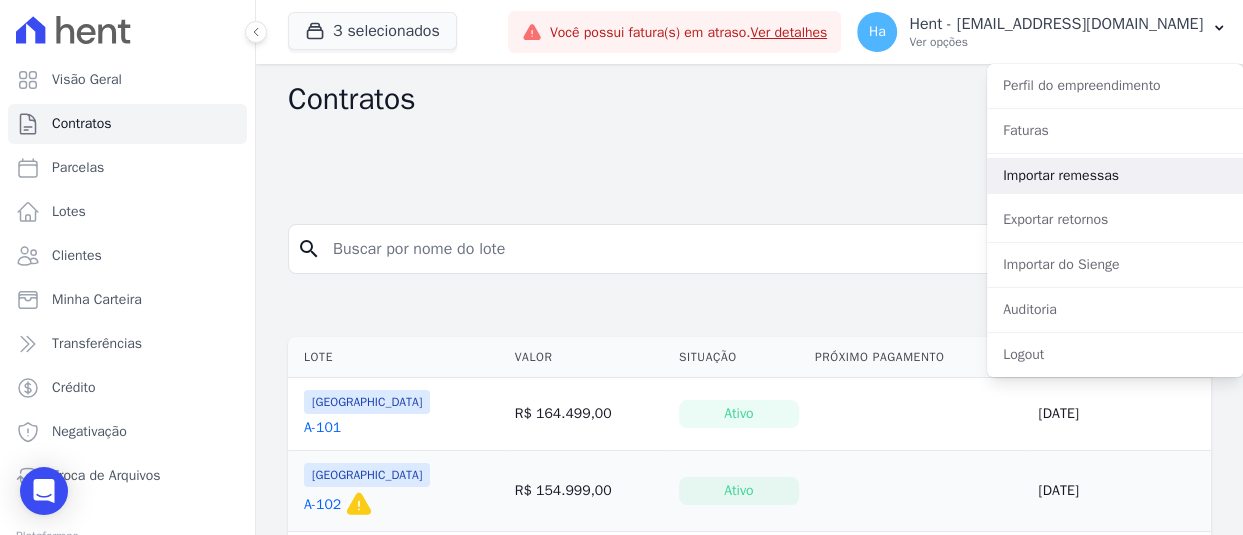 click on "Importar remessas" at bounding box center [1115, 176] 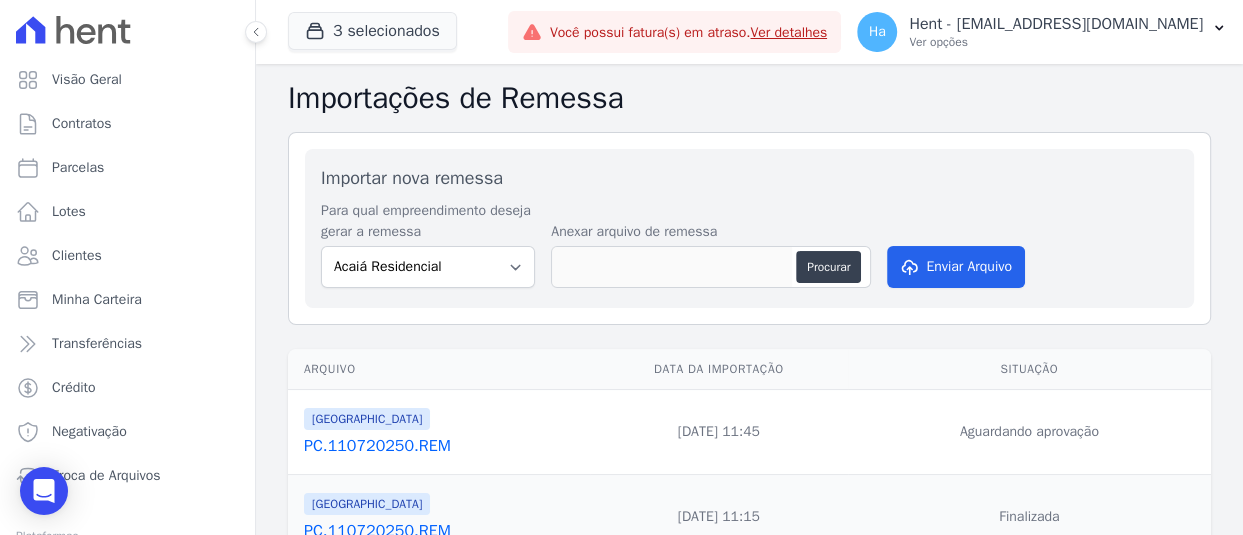 click on "PC.110720250.REM" at bounding box center (443, 446) 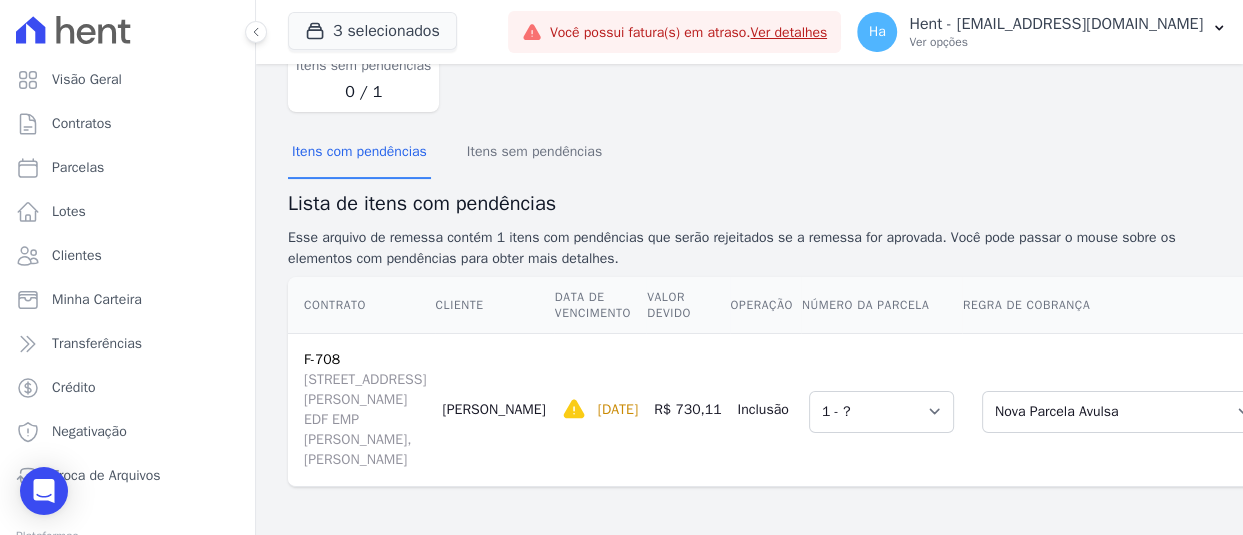 scroll, scrollTop: 281, scrollLeft: 0, axis: vertical 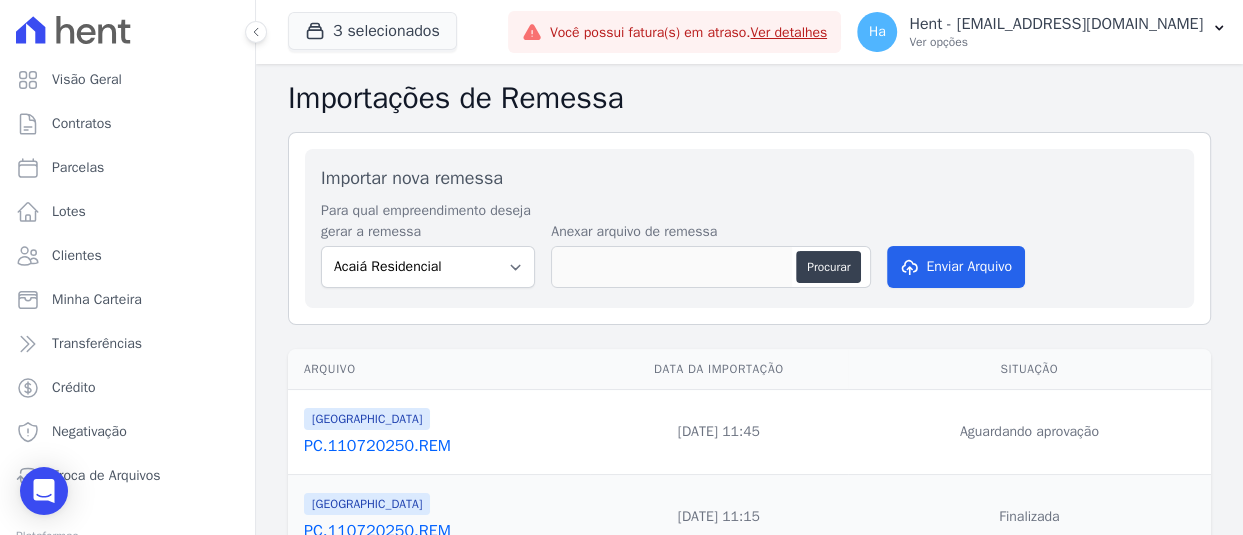click on "PC.110720250.REM" at bounding box center (443, 531) 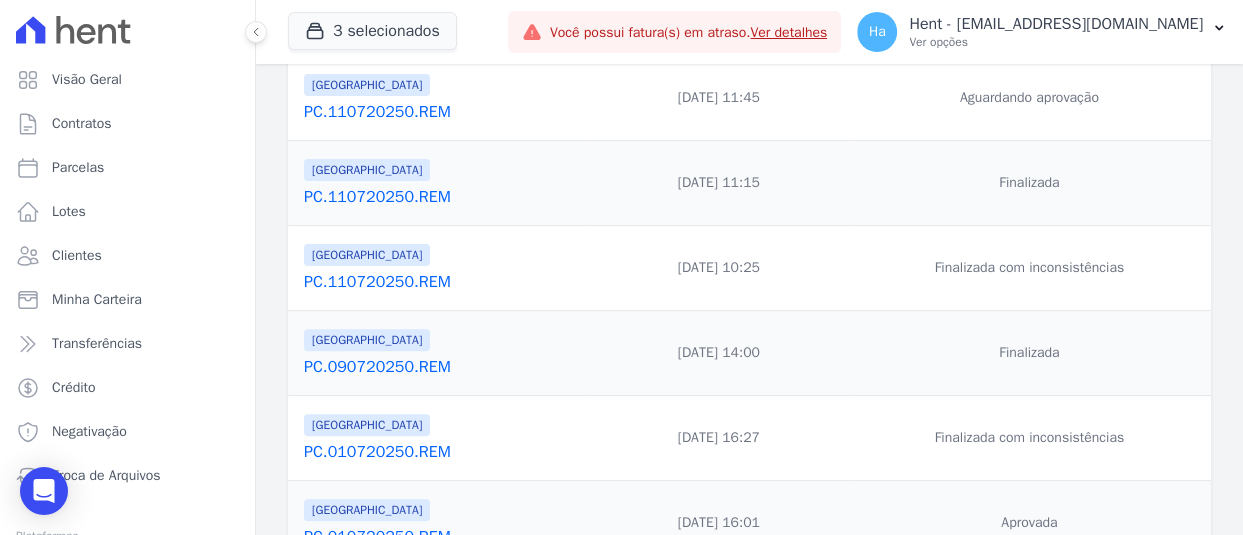 scroll, scrollTop: 350, scrollLeft: 0, axis: vertical 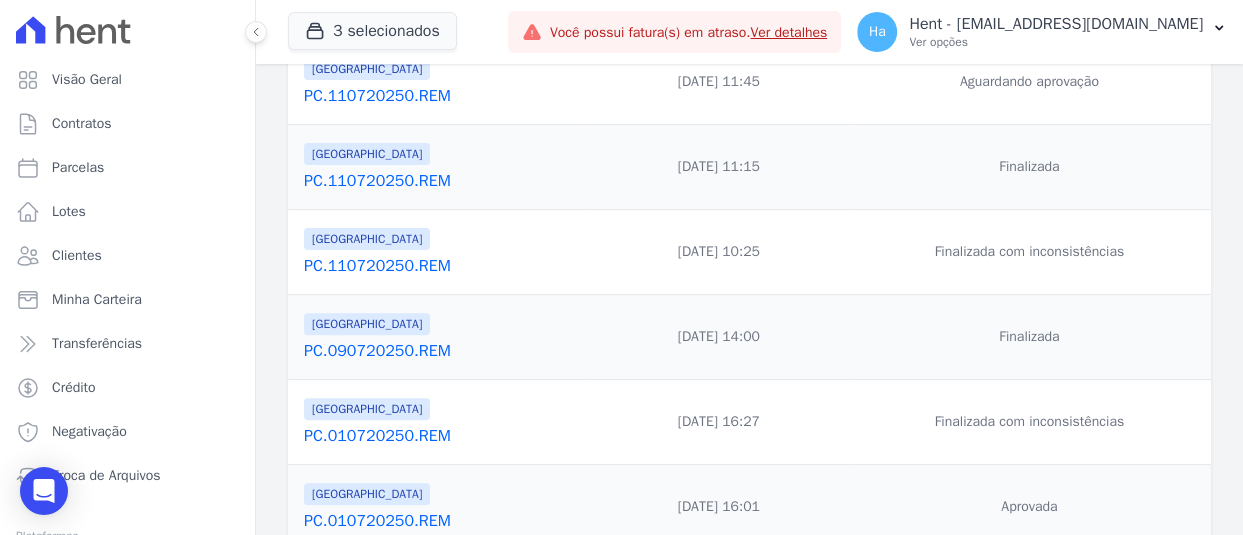 click on "PC.110720250.REM" at bounding box center [443, 266] 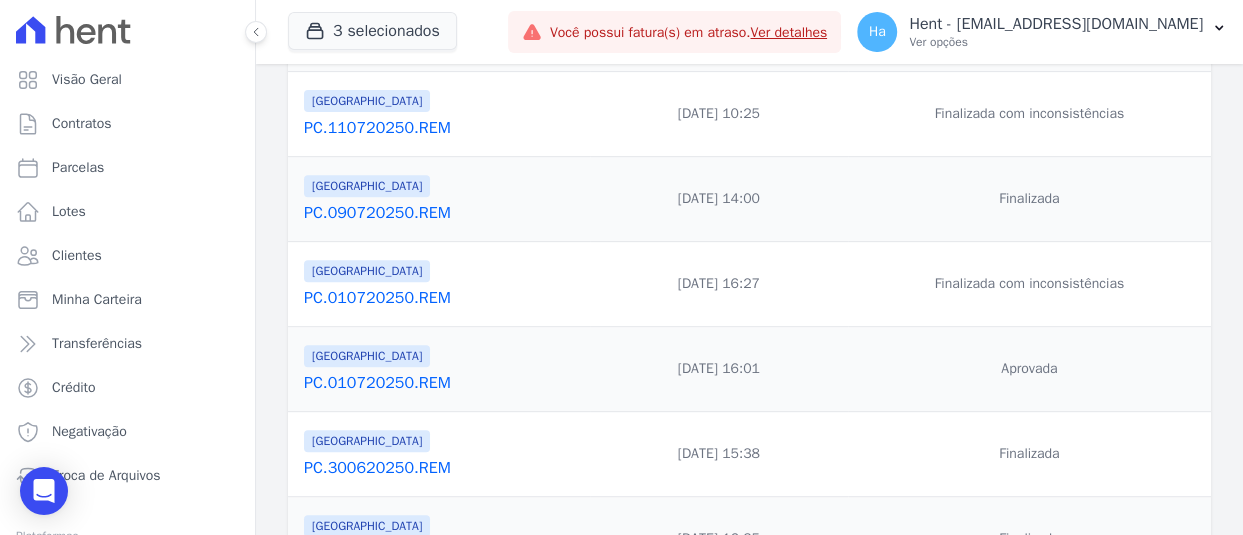 scroll, scrollTop: 488, scrollLeft: 0, axis: vertical 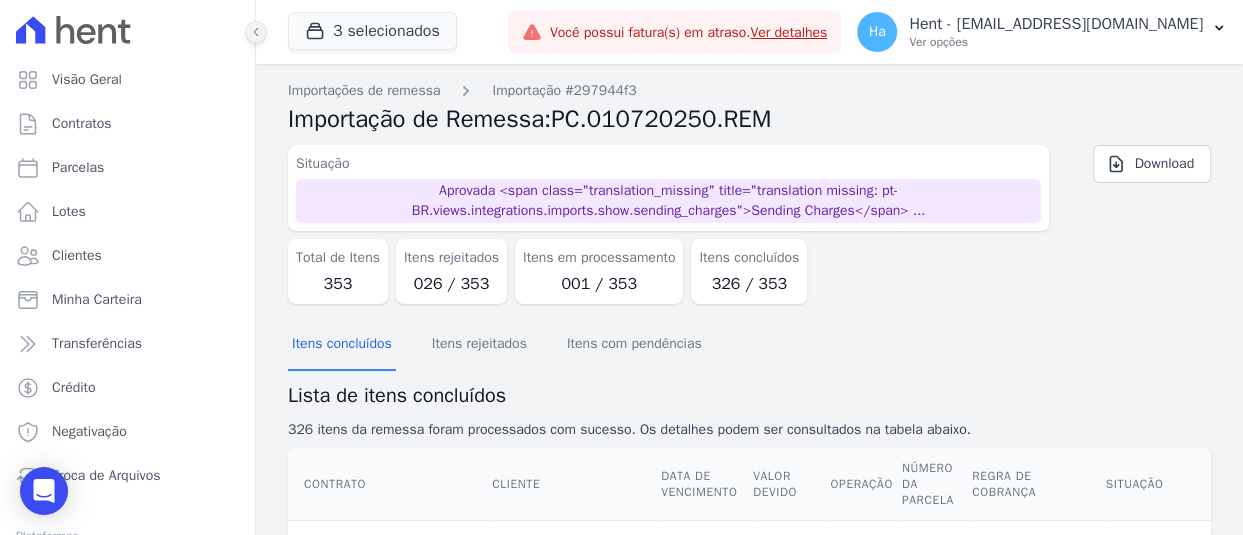 click at bounding box center [256, 32] 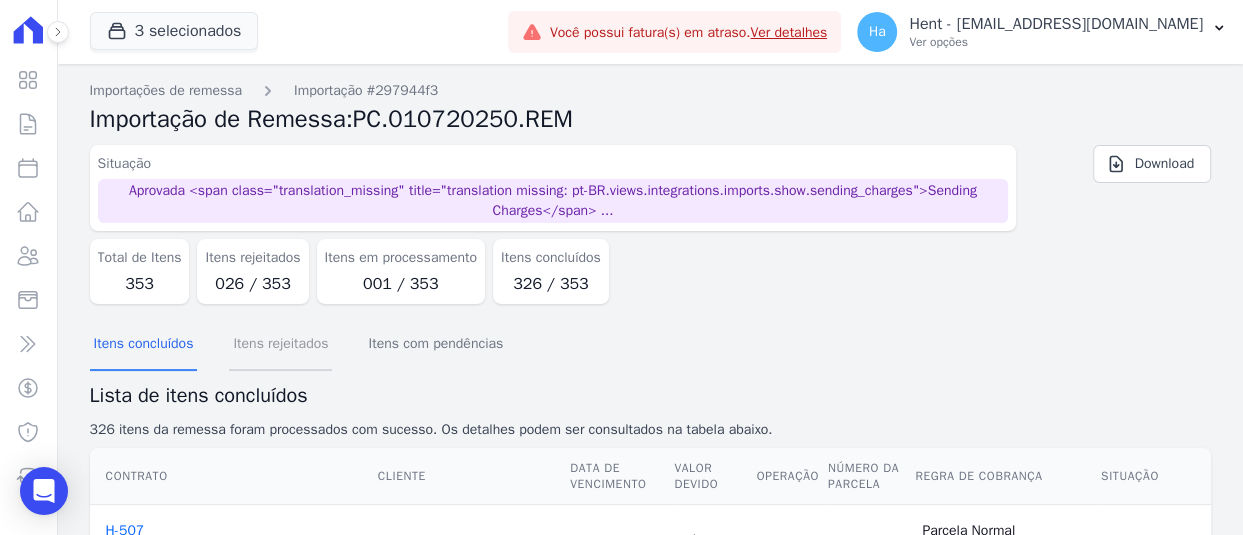 click on "Itens rejeitados" at bounding box center [280, 345] 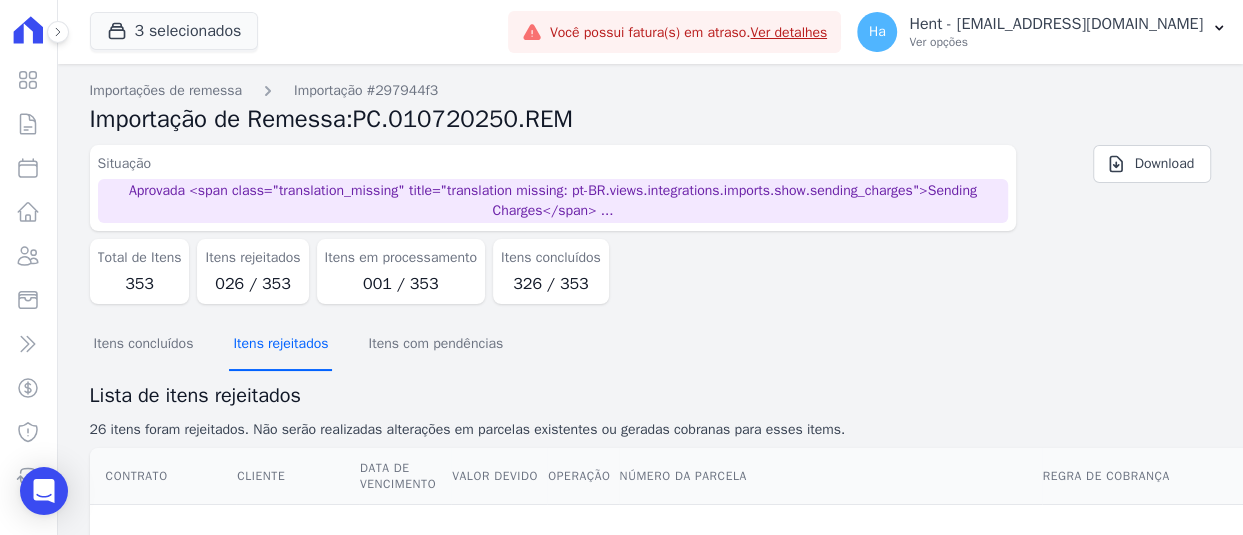 type 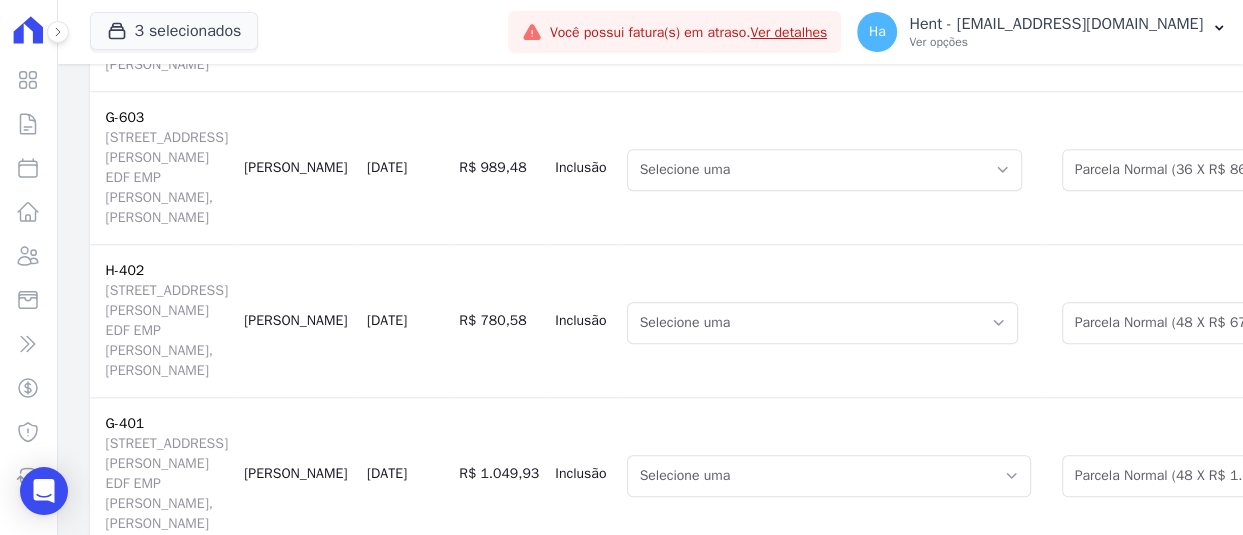scroll, scrollTop: 4613, scrollLeft: 0, axis: vertical 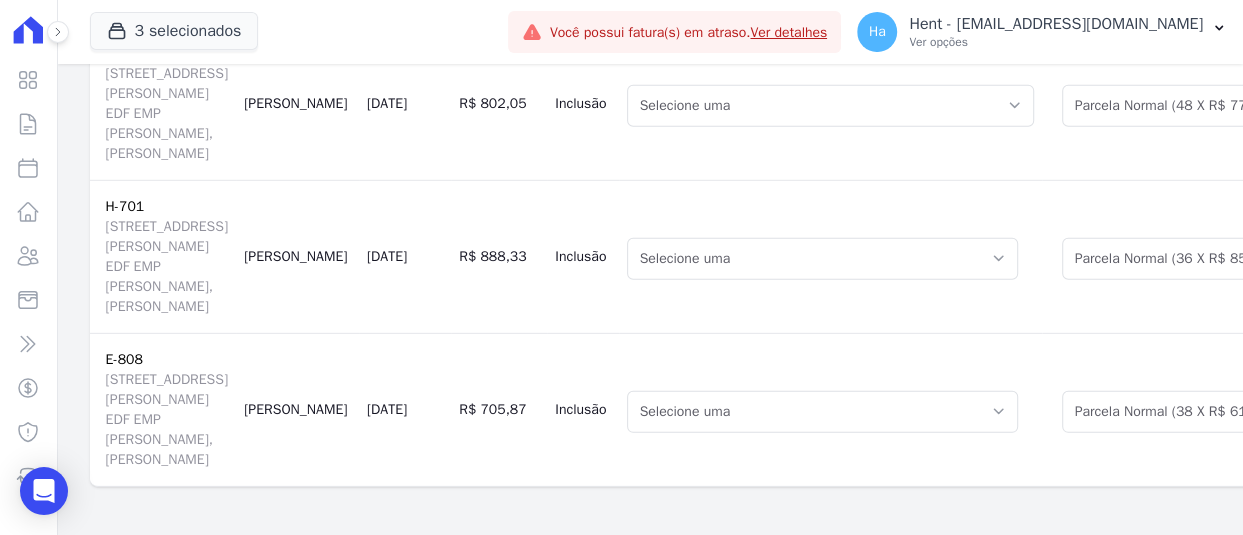 click on "Inclusão" at bounding box center (582, -662) 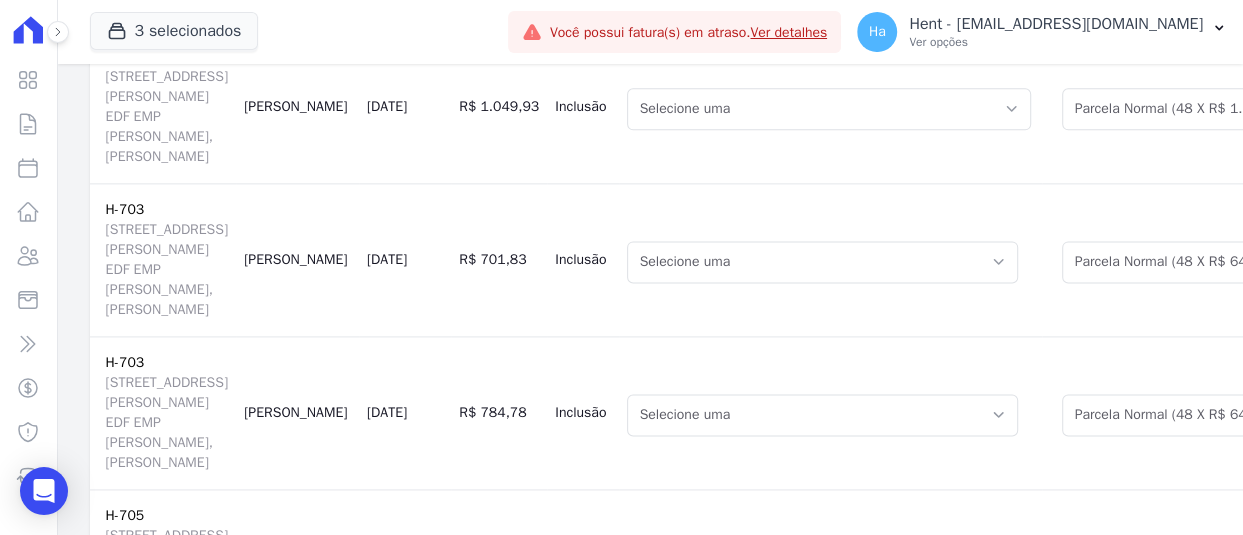 scroll, scrollTop: 0, scrollLeft: 0, axis: both 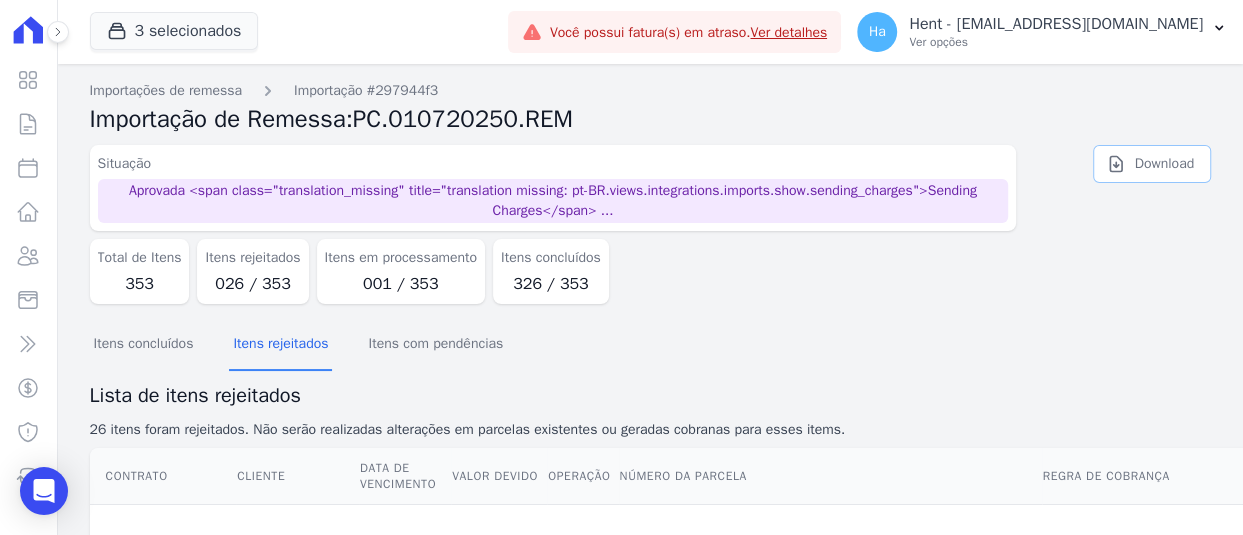 click on "Download" at bounding box center (1164, 164) 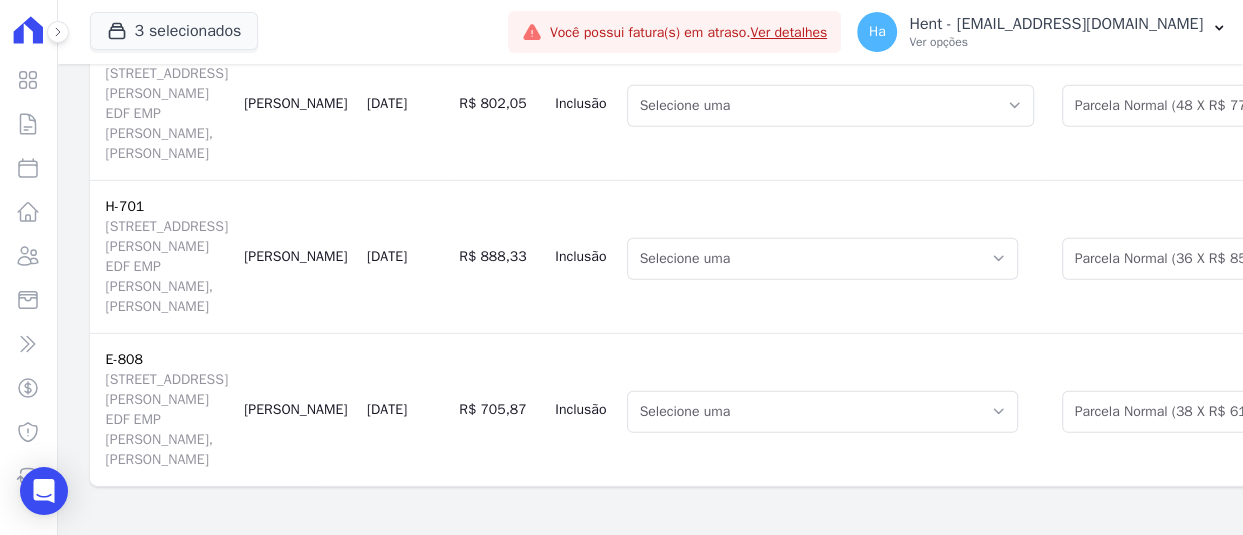 scroll, scrollTop: 5955, scrollLeft: 0, axis: vertical 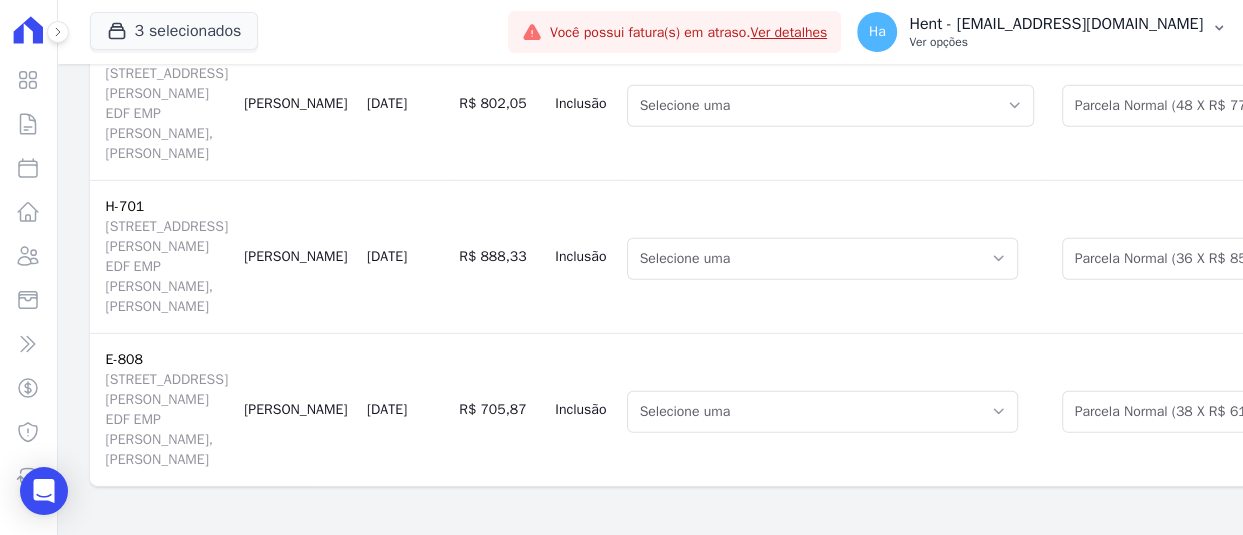 click on "Hent -  [EMAIL_ADDRESS][DOMAIN_NAME]" at bounding box center [1056, 24] 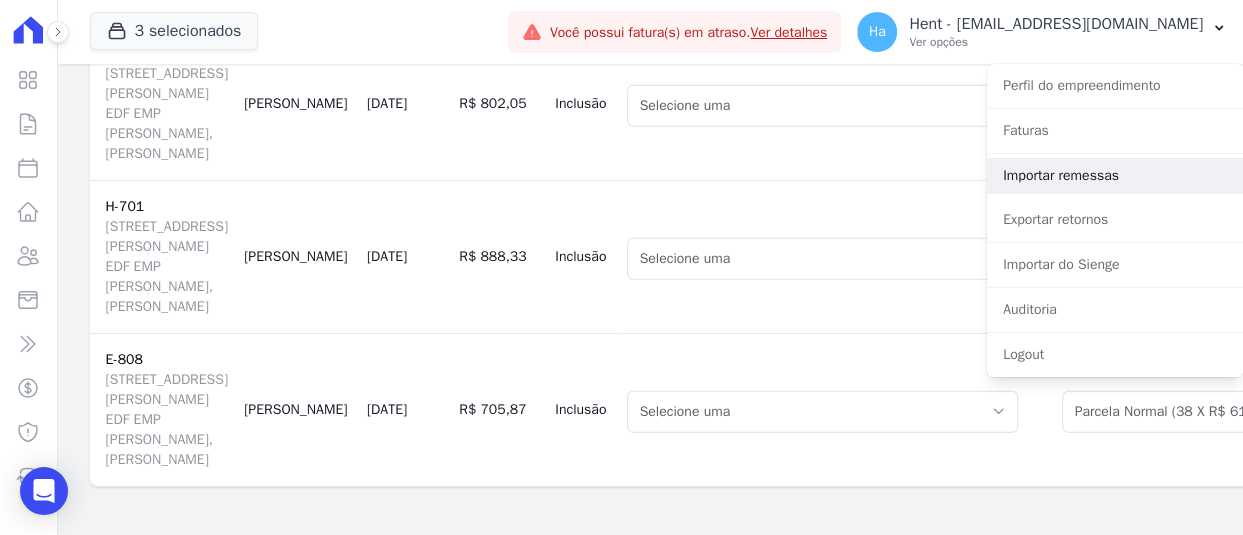 click on "Importar remessas" at bounding box center [1115, 176] 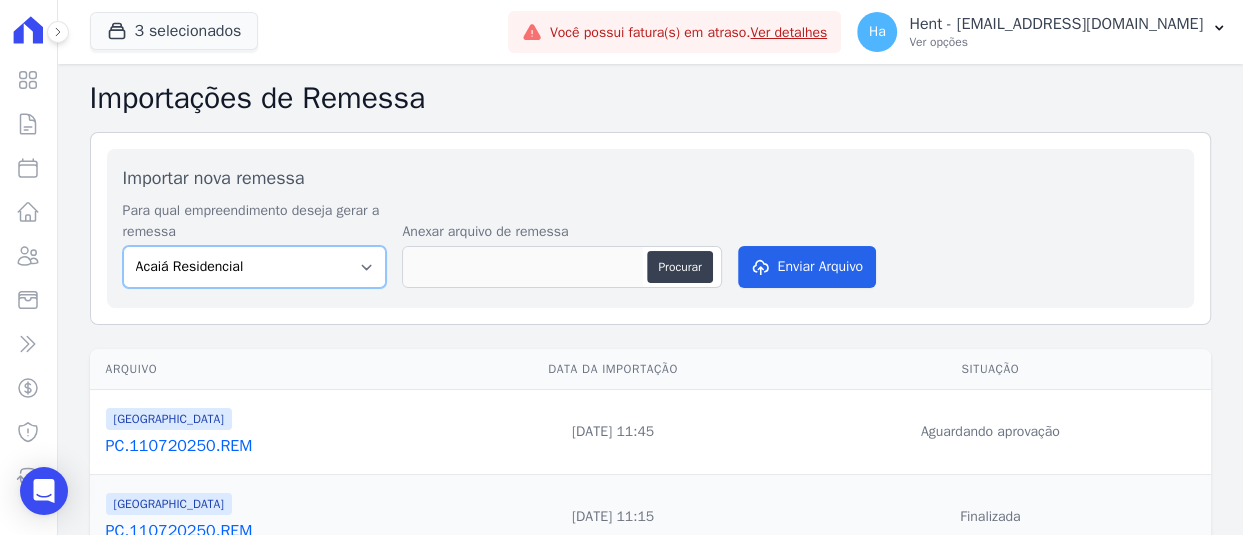 click on "Acaiá Residencial
Administrativo
AGILE ELOI MENDES SPE SA
Agile Pavican São Lourenço - Loteadores
Agile Pavican São Lourenço SPE LTDA
AGUAS DE GUANABARA INCORPORACAO IMOBILIARIA SPE LTDA
AGUAS DO ALVORADA INCORPORACAO IMOBILIARIA SPE LTDA
AJMC Empreendimentos
Alameda dos Ipês
Aldeia Smart
Alexandria Condomínios
Alfenense Negócios Imobiliários
Amaré Arpoador
Amazon Residence Construtora LTDA
ANANINDEUA 01 INCORPORACAO IMOBILIARIA SPE LTDA
AQUARELA CITY INCORPORACAO IMOBILIARIA LTDA
Areias do Planalto
Areias do Planalto - Interno
Aroka Incorporadora e Administradora LTDA.
Art Prime - Irajá
Arty Park - Gravatai
Arty Park - JPI
Aspen - Farroupilha
Audace Home Studio
Audace Mondeo
Aurora
Aurora  II - LBA
Aurora I - LBA
Aviva Monet
BAHAMAS EAST VILLAGE
Baia Formosa Parque
Be Deodoro
Be Deodoro Empreendimento Imobiliário LTDA.
Belas Artes 2º tranche
Bem Viver | Saint Raphael
Best Life Residence
Bio Residencial
Bosque Mistral" at bounding box center [255, 267] 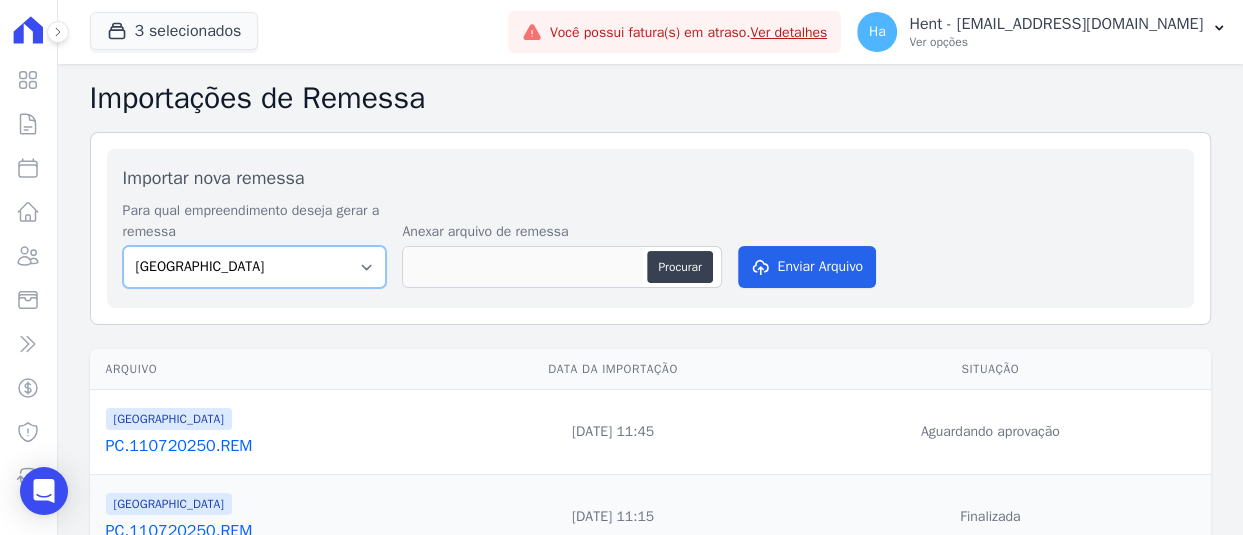 click on "Acaiá Residencial
Administrativo
AGILE ELOI MENDES SPE SA
Agile Pavican São Lourenço - Loteadores
Agile Pavican São Lourenço SPE LTDA
AGUAS DE GUANABARA INCORPORACAO IMOBILIARIA SPE LTDA
AGUAS DO ALVORADA INCORPORACAO IMOBILIARIA SPE LTDA
AJMC Empreendimentos
Alameda dos Ipês
Aldeia Smart
Alexandria Condomínios
Alfenense Negócios Imobiliários
Amaré Arpoador
Amazon Residence Construtora LTDA
ANANINDEUA 01 INCORPORACAO IMOBILIARIA SPE LTDA
AQUARELA CITY INCORPORACAO IMOBILIARIA LTDA
Areias do Planalto
Areias do Planalto - Interno
Aroka Incorporadora e Administradora LTDA.
Art Prime - Irajá
Arty Park - Gravatai
Arty Park - JPI
Aspen - Farroupilha
Audace Home Studio
Audace Mondeo
Aurora
Aurora  II - LBA
Aurora I - LBA
Aviva Monet
BAHAMAS EAST VILLAGE
Baia Formosa Parque
Be Deodoro
Be Deodoro Empreendimento Imobiliário LTDA.
Belas Artes 2º tranche
Bem Viver | Saint Raphael
Best Life Residence
Bio Residencial
Bosque Mistral" at bounding box center (255, 267) 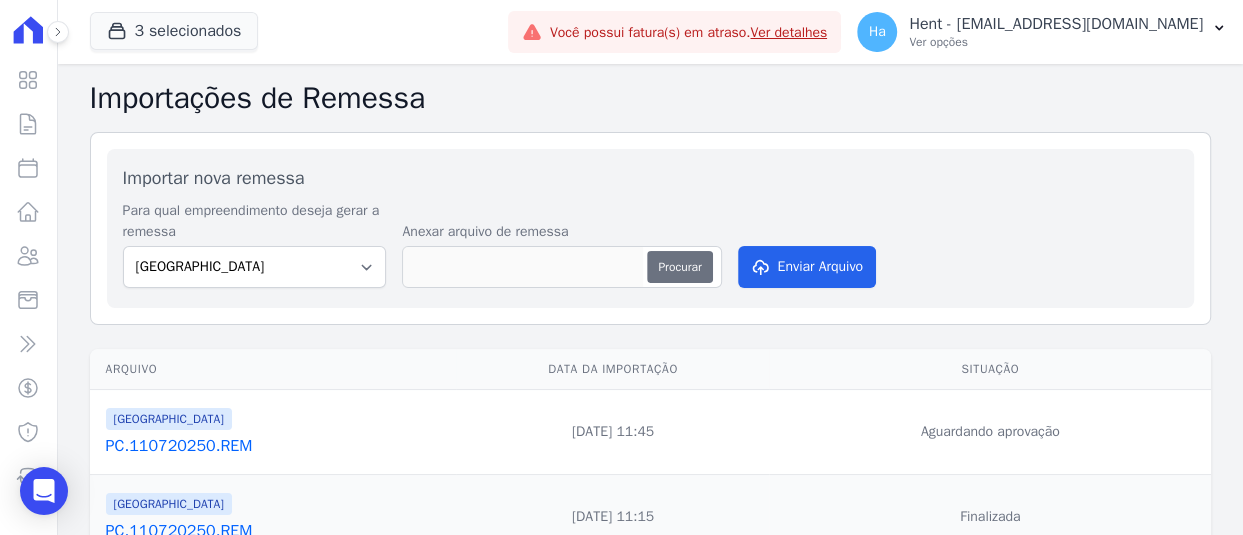 click on "Procurar" at bounding box center [679, 267] 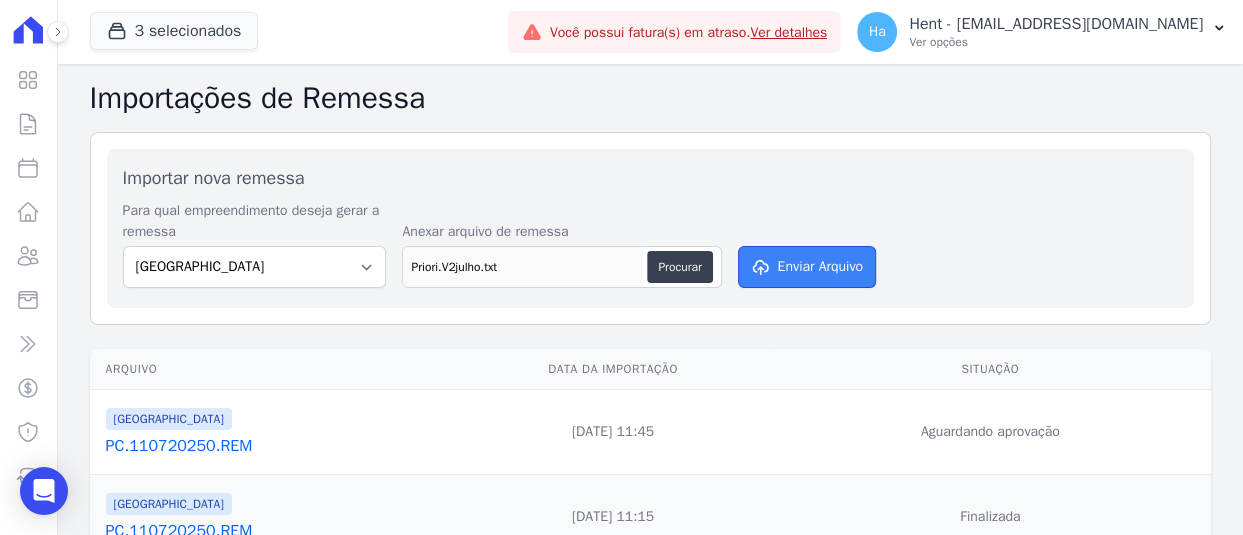 click on "Enviar Arquivo" at bounding box center (807, 267) 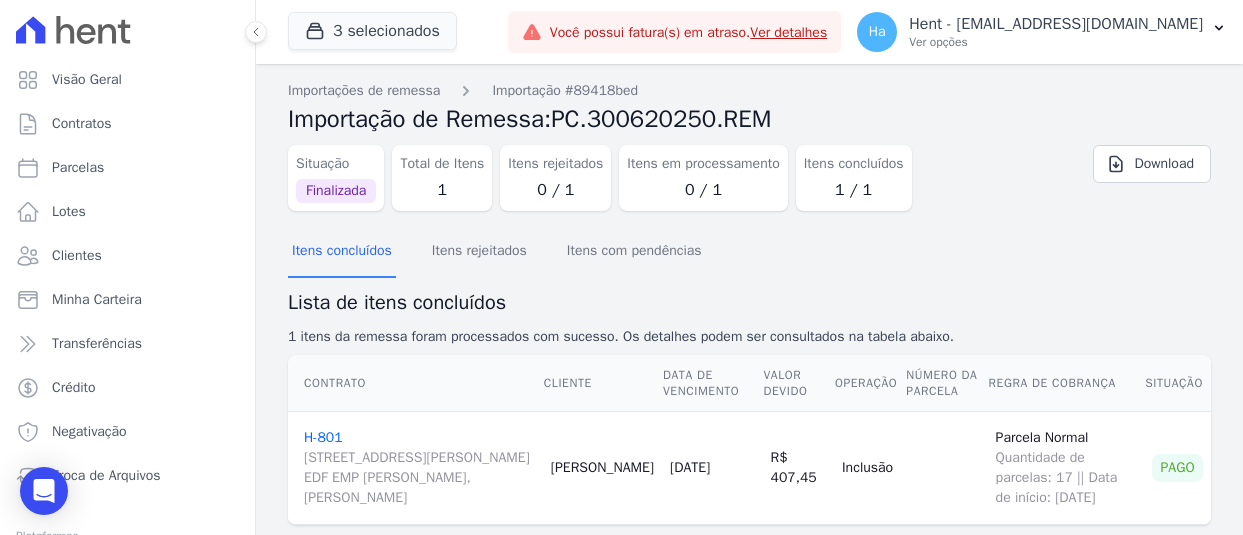 scroll, scrollTop: 0, scrollLeft: 0, axis: both 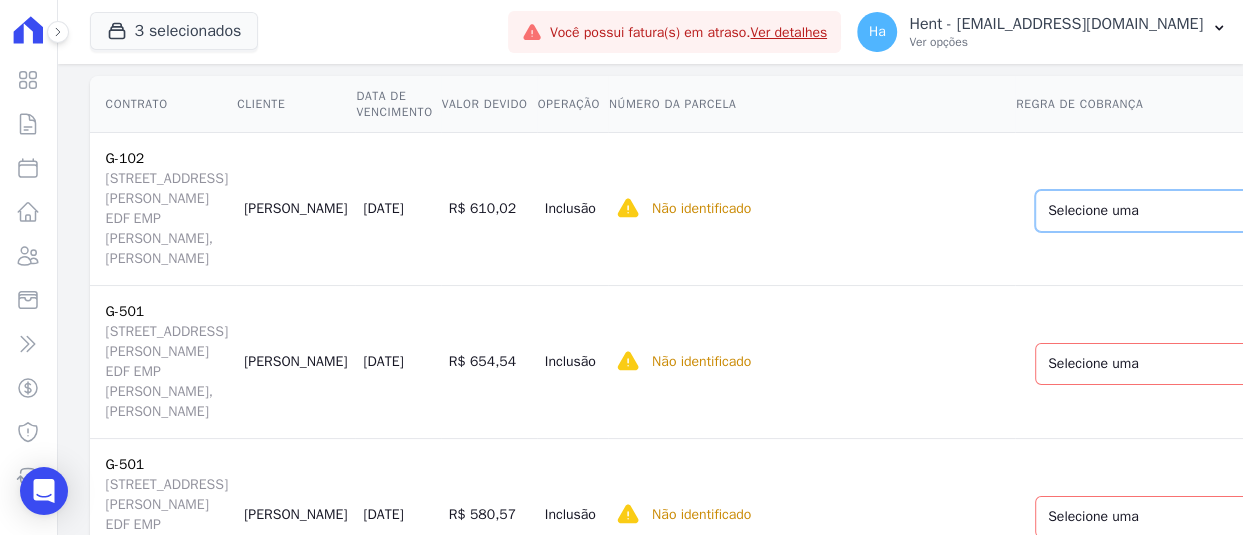 click on "Selecione uma
Nova Parcela Avulsa
Parcela Avulsa Existente
Parcela Normal (48 X R$ 674,95)
Intercalada (2 X R$ 2.816,86)
Financiamento CEF (1 X R$ 138.816,76)
Parcela Normal (49 X R$ 671,49)
Outros (49 X R$ 3.268,78)
Outros (49 X R$ 3.268,78)
Outros (1 X R$ 25.146,77)
Outros (1 X R$ 18.792,61)
Outros (1 X R$ 25.146,77)
Outros (1 X R$ 18.792,61)
Outros (49 X R$ 3.268,78)
Outros (1 X R$ 25.146,77)
Outros (1 X R$ 18.792,61)
Parcela do Cliente (1 X R$ 529,89)
Outros (49 X R$ 3.268,78)
Outros (1 X R$ 25.146,77)
Outros (1 X R$ 18.792,61)
Outros (49 X R$ 3.268,78)
Outros (1 X R$ 25.146,77)" at bounding box center [1187, 211] 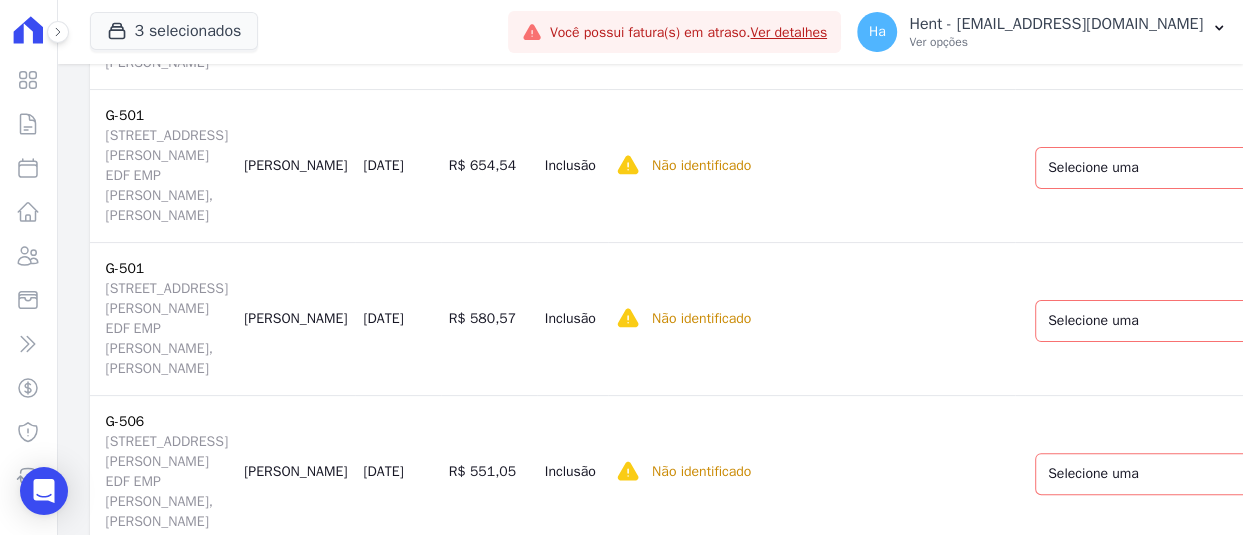 scroll, scrollTop: 500, scrollLeft: 0, axis: vertical 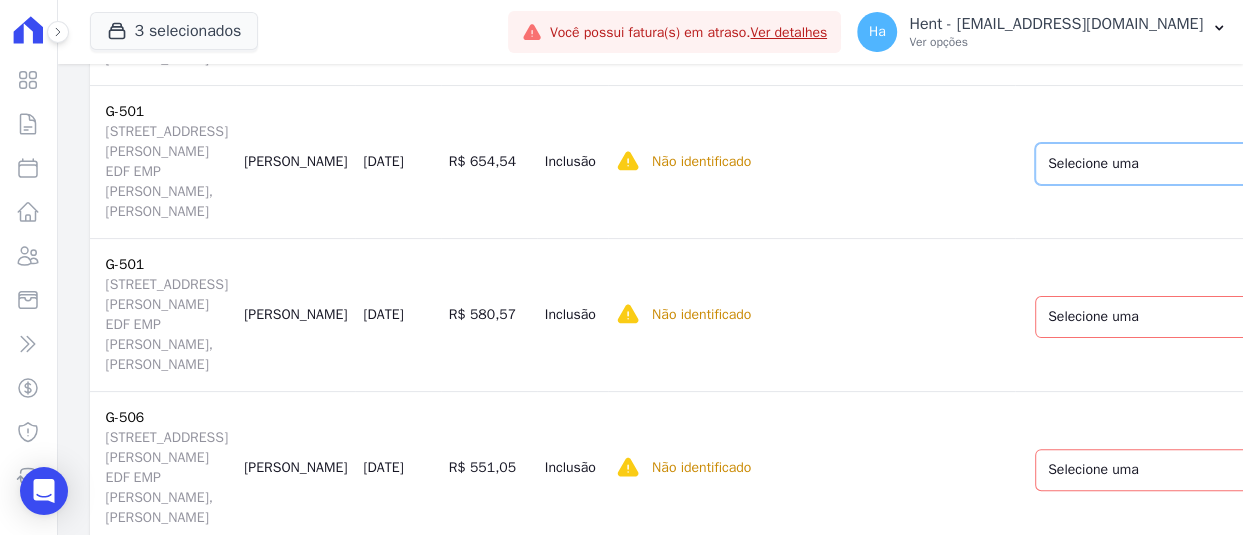 click on "Selecione uma
Nova Parcela Avulsa
Parcela Avulsa Existente
Intercalada (2 X R$ 2.208,76)
Chaves (1 X R$ 2.208,76)
Parcela do Cliente (1 X R$ 996,67)
Financiamento CEF (1 X R$ 149.796,15)
Outros (1 X R$ 28.913,79)
Outros (1 X R$ 21.607,77)
Outros (2 X R$ 75.133,26)
Outros (1 X R$ 28.913,79)
Outros (1 X R$ 21.607,77)
Outros (1 X R$ 149.719,01)
Outros (2 X R$ 75.133,26)
Outros (1 X R$ 28.913,79)
Parcela Normal (48 X R$ 620,76)
Outros (2 X R$ 75.133,26)
Outros (1 X R$ 28.913,79)
Outros (1 X R$ 21.607,77)
Parcela do Cliente (1 X R$ 4.576,12)
Outros (2 X R$ 75.133,26)" at bounding box center [1187, 164] 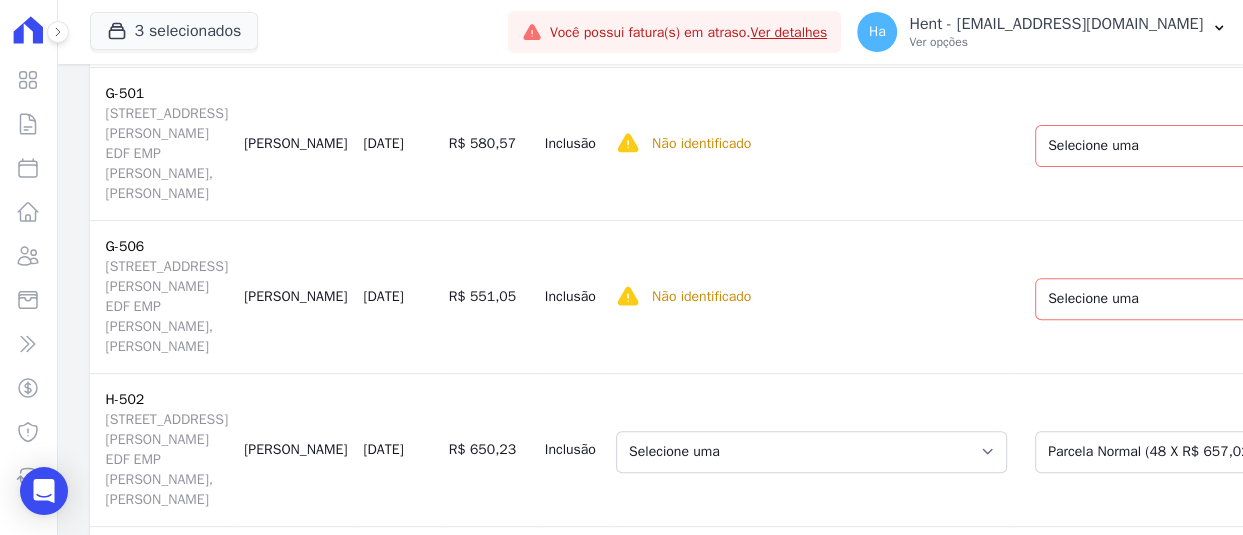 scroll, scrollTop: 900, scrollLeft: 0, axis: vertical 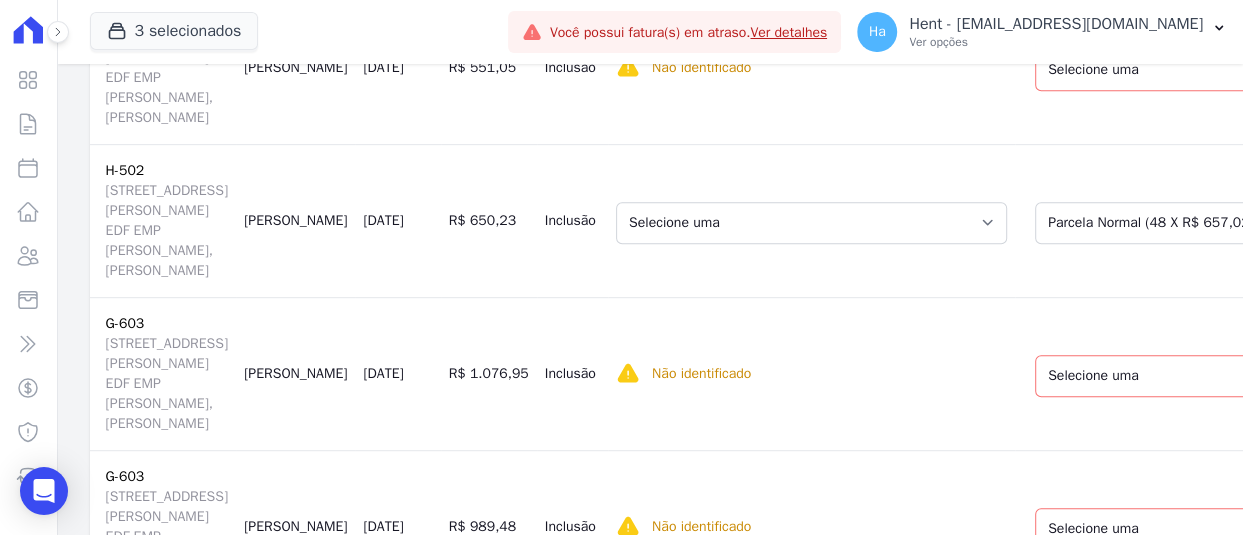 click on "Selecione uma
Nova Parcela Avulsa
Parcela Avulsa Existente
Intercalada (2 X R$ 2.208,76)
Chaves (1 X R$ 2.208,76)
Parcela do Cliente (1 X R$ 996,67)
Financiamento CEF (1 X R$ 149.796,15)
Outros (1 X R$ 28.913,79)
Outros (1 X R$ 21.607,77)
Outros (2 X R$ 75.133,26)
Outros (1 X R$ 28.913,79)
Outros (1 X R$ 21.607,77)
Outros (1 X R$ 149.719,01)
Outros (2 X R$ 75.133,26)
Outros (1 X R$ 28.913,79)
Parcela Normal (48 X R$ 620,76)
Outros (2 X R$ 75.133,26)
Outros (1 X R$ 28.913,79)
Outros (1 X R$ 21.607,77)
Parcela do Cliente (1 X R$ 4.576,12)
Outros (2 X R$ 75.133,26)" at bounding box center (1187, -83) 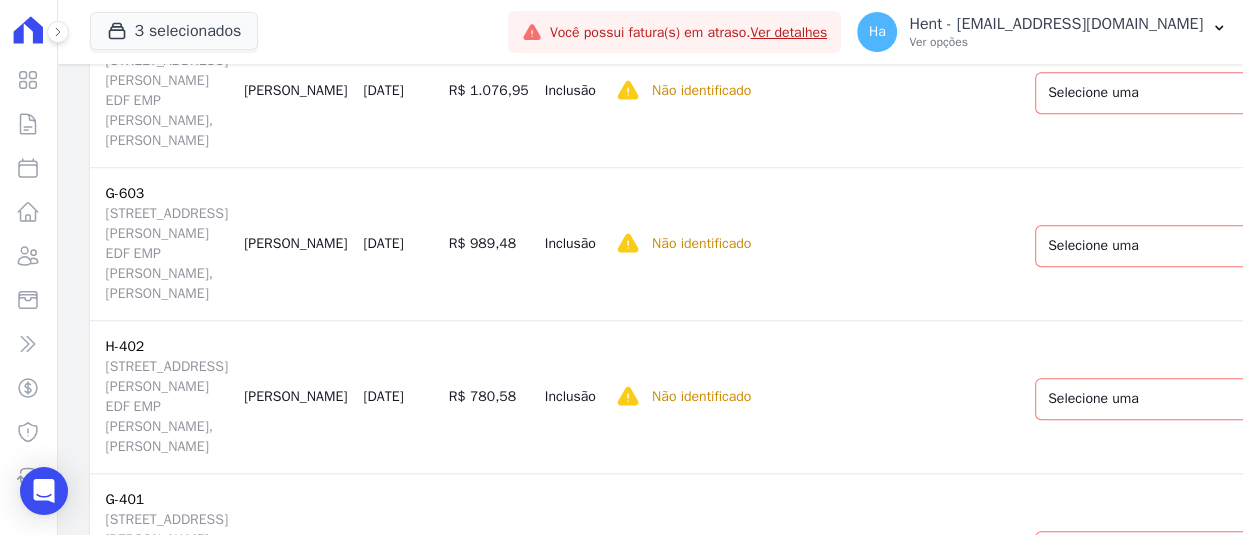 scroll, scrollTop: 1200, scrollLeft: 0, axis: vertical 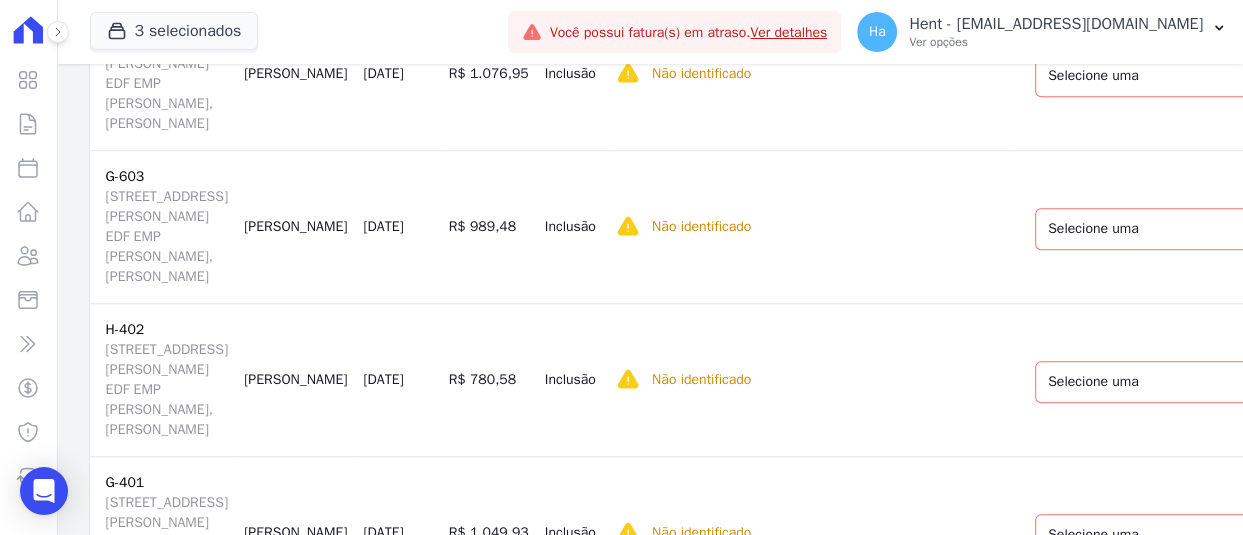 click on "Selecione uma
Nova Parcela Avulsa
Parcela Avulsa Existente
Financiamento CEF (1 X R$ 154.525,76)
Parcela do Cliente (10 X R$ 503,26)
Parcela Normal (10 X R$ 243,85)
Parcela Normal (48 X R$ 648,94)
Parcela Normal (7 X R$ 907,82)
Parcela Normal (7 X R$ 462,58)
Outros (1 X R$ 154.525,76)
Outros (10 X R$ 231,80)
Outros (7 X R$ 654,47)
Outros (1 X R$ 29.805,12)
Outros (1 X R$ 154.525,76)
Outros (10 X R$ 231,80)
Outros (7 X R$ 654,47)
Outros (1 X R$ 29.805,12)
Outros (1 X R$ 22.273,88)
Outros (1 X R$ 154.525,76)
Outros (10 X R$ 231,80)
Outros (7 X R$ 654,47)
Outros (1 X R$ 29.805,12)
Outros (1 X R$ 22.273,88)
Parcela do Cliente (1 X R$ 871,58)
Outros (1 X R$ 154.525,76)
Outros (10 X R$ 231,80)
Outros (7 X R$ 654,47)
Outros (1 X R$ 29.805,12)
Outros (1 X R$ 22.273,88)" at bounding box center (1187, -230) 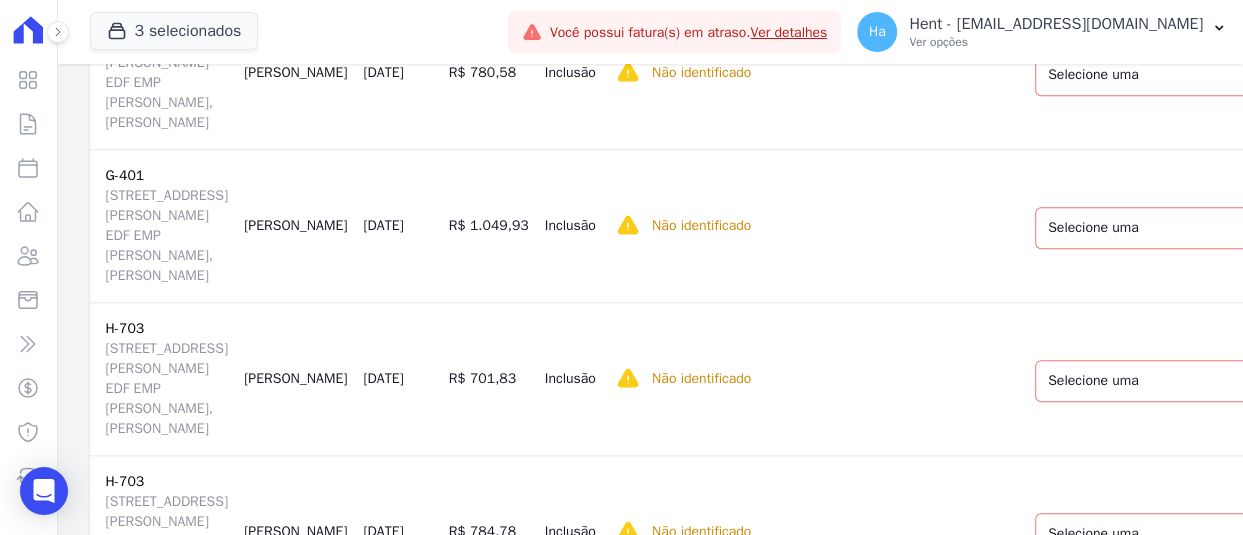 scroll, scrollTop: 1600, scrollLeft: 0, axis: vertical 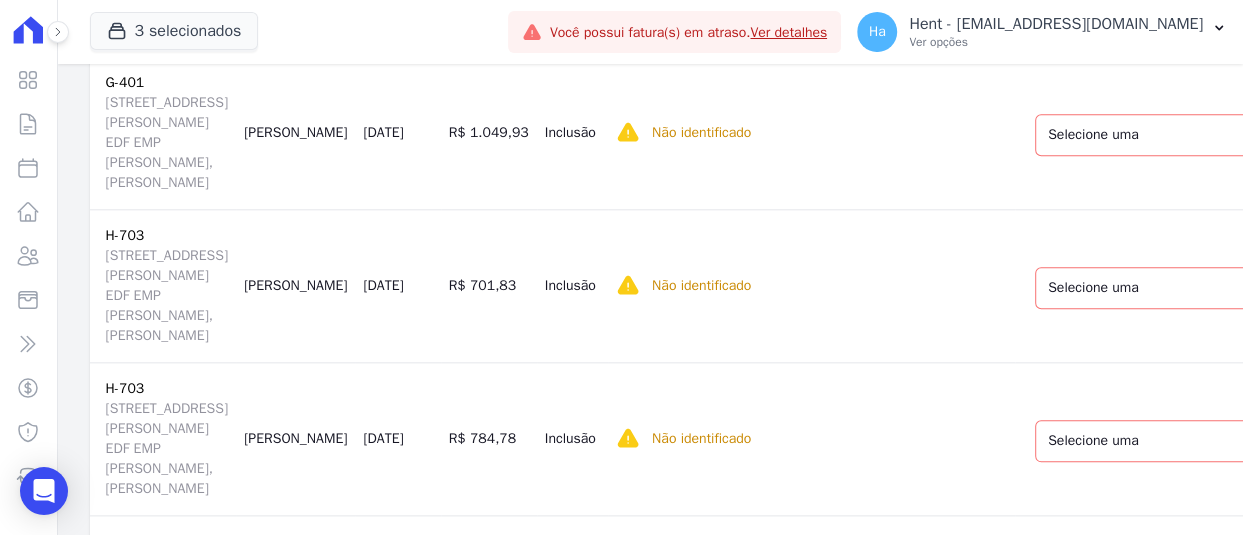 click on "Selecione uma
Nova Parcela Avulsa
Parcela Avulsa Existente
Financiamento CEF (1 X R$ 149.600,00)
Parcela Normal (36 X R$ 862,45)
Parcela do Cliente (1 X R$ 1.231,32)
Intercalada (10 X R$ 774,85)
Parcela Normal (14 X R$ 1.269,13)
Parcela do Cliente (2 X R$ 2.000,00)
Outros (1 X R$ 149.600,00)
Outros (10 X R$ 774,85)
Outros (14 X R$ 1.236,69)
Outros (1 X R$ 28.785,97)
Outros (1 X R$ 21.512,26)
Outros (1 X R$ 149.600,00)
Outros (10 X R$ 774,85)
Outros (14 X R$ 1.236,69)
Outros (1 X R$ 28.785,97)
Outros (1 X R$ 149.600,00)
Outros (10 X R$ 774,85)
Outros (14 X R$ 1.236,69)
Outros (1 X R$ 28.785,97)
Outros (1 X R$ 21.512,26)
Outros (1 X R$ 149.600,00)
Outros (10 X R$ 774,85)
Outros (14 X R$ 1.236,69)
Outros (1 X R$ 28.785,97)
Outros (1 X R$ 21.512,26)
Outros (1 X R$ 149.600,00)
Outros (10 X R$ 774,85)
Outros (14 X R$ 1.236,69)
Outros (1 X R$ 28.785,97)
Outros (1 X R$ 21.512,26)" at bounding box center (1187, -324) 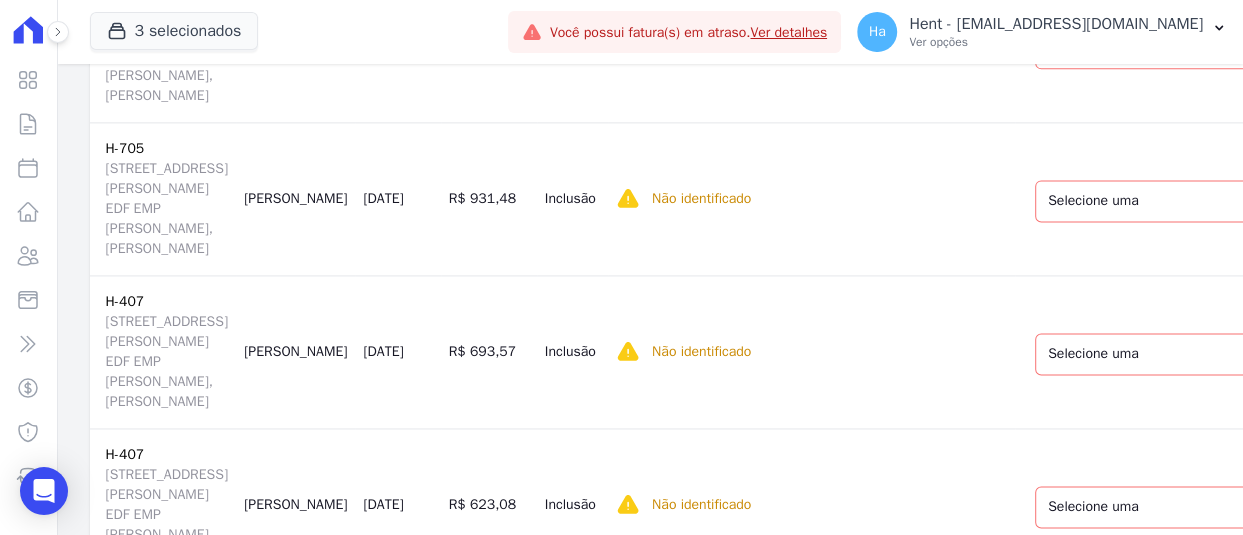scroll, scrollTop: 2000, scrollLeft: 0, axis: vertical 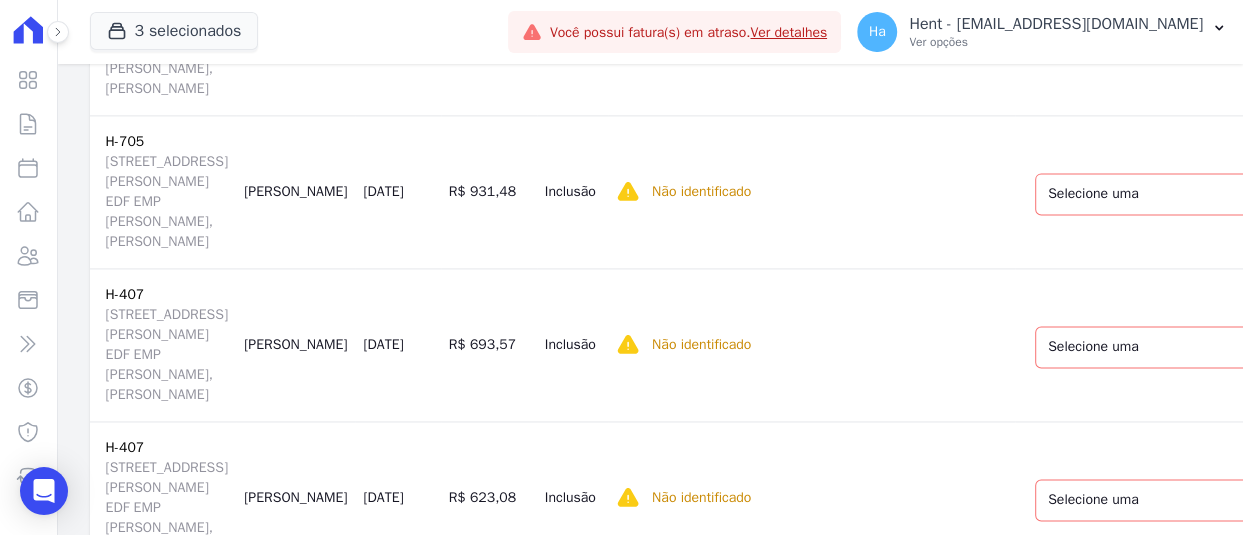 click on "Selecione uma
Nova Parcela Avulsa
Parcela Avulsa Existente
Financiamento CEF (1 X R$ 149.600,00)
Parcela Normal (36 X R$ 862,45)
Parcela do Cliente (1 X R$ 1.231,32)
Intercalada (10 X R$ 774,85)
Parcela Normal (14 X R$ 1.269,13)
Parcela do Cliente (2 X R$ 2.000,00)
Outros (1 X R$ 149.600,00)
Outros (10 X R$ 774,85)
Outros (14 X R$ 1.236,69)
Outros (1 X R$ 28.785,97)
Outros (1 X R$ 21.512,26)
Outros (1 X R$ 149.600,00)
Outros (10 X R$ 774,85)
Outros (14 X R$ 1.236,69)
Outros (1 X R$ 28.785,97)
Outros (1 X R$ 149.600,00)
Outros (10 X R$ 774,85)
Outros (14 X R$ 1.236,69)
Outros (1 X R$ 28.785,97)
Outros (1 X R$ 21.512,26)
Outros (1 X R$ 149.600,00)
Outros (10 X R$ 774,85)
Outros (14 X R$ 1.236,69)
Outros (1 X R$ 28.785,97)
Outros (1 X R$ 21.512,26)
Outros (1 X R$ 149.600,00)
Outros (10 X R$ 774,85)
Outros (14 X R$ 1.236,69)
Outros (1 X R$ 28.785,97)
Outros (1 X R$ 21.512,26)" at bounding box center (1187, -571) 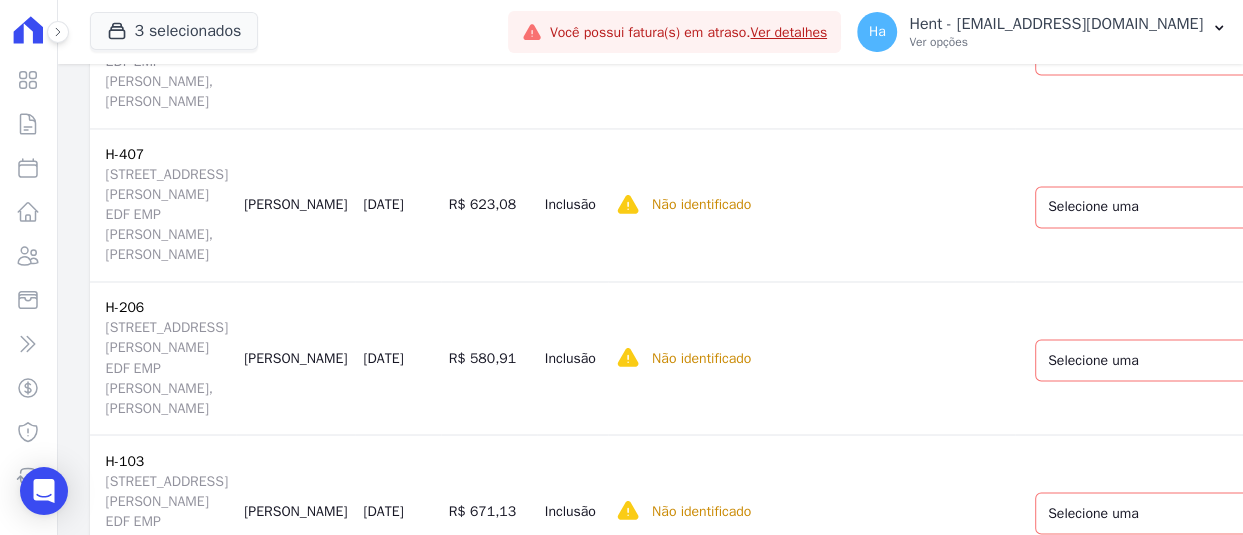 scroll, scrollTop: 2300, scrollLeft: 0, axis: vertical 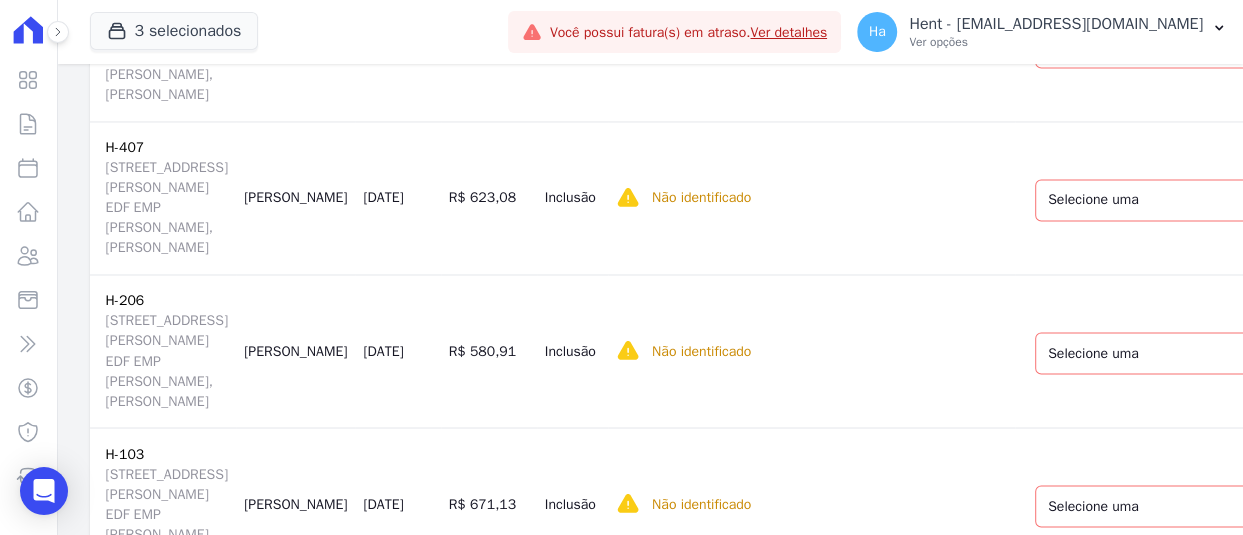 click on "Selecione uma
Nova Parcela Avulsa
Parcela Avulsa Existente
Outros (2 X R$ 71.949,21)
Outros (1 X R$ 27.565,62)
Outros (1 X R$ 20.600,25)
Chaves (1 X R$ 2.210,71)
Parcela Normal (48 X R$ 678,52)
Financiamento CEF (1 X R$ 143.334,87)
Intercalada (2 X R$ 2.210,71)
Outros (2 X R$ 71.949,21)
Outros (1 X R$ 27.565,62)
Outros (1 X R$ 20.600,25)
Outros (2 X R$ 71.949,21)
Outros (1 X R$ 27.565,62)
Outros (1 X R$ 20.600,25)
Outros (1 X R$ 143.298,69)
Parcela do Cliente (2 X R$ 1.037,23)
Outros (2 X R$ 71.949,21)
Outros (1 X R$ 27.565,62)" at bounding box center [1187, -718] 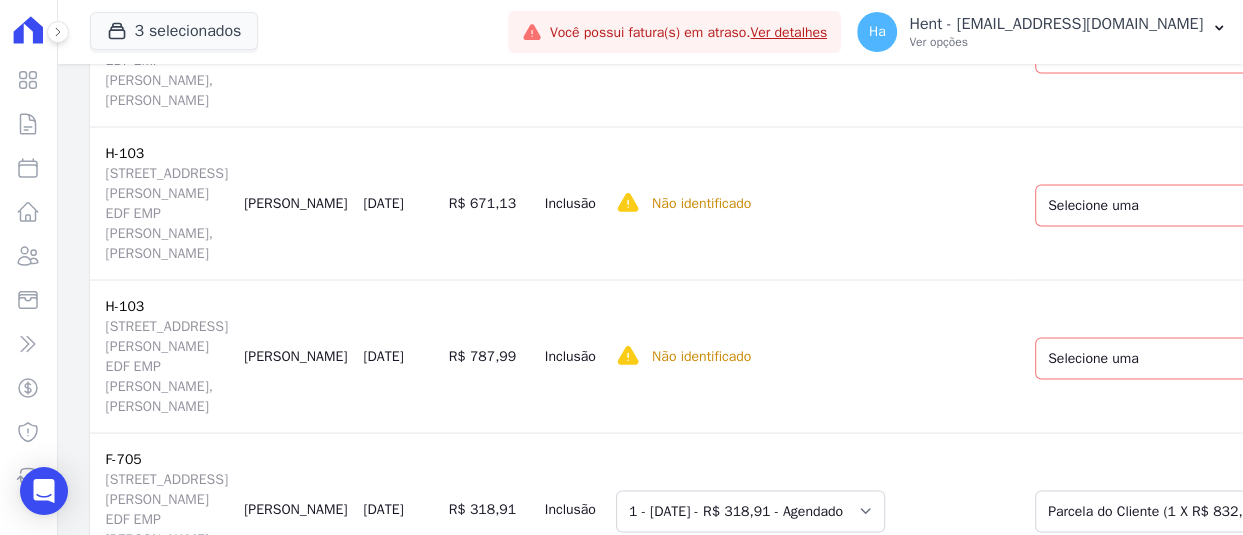 drag, startPoint x: 1061, startPoint y: 407, endPoint x: 1060, endPoint y: 418, distance: 11.045361 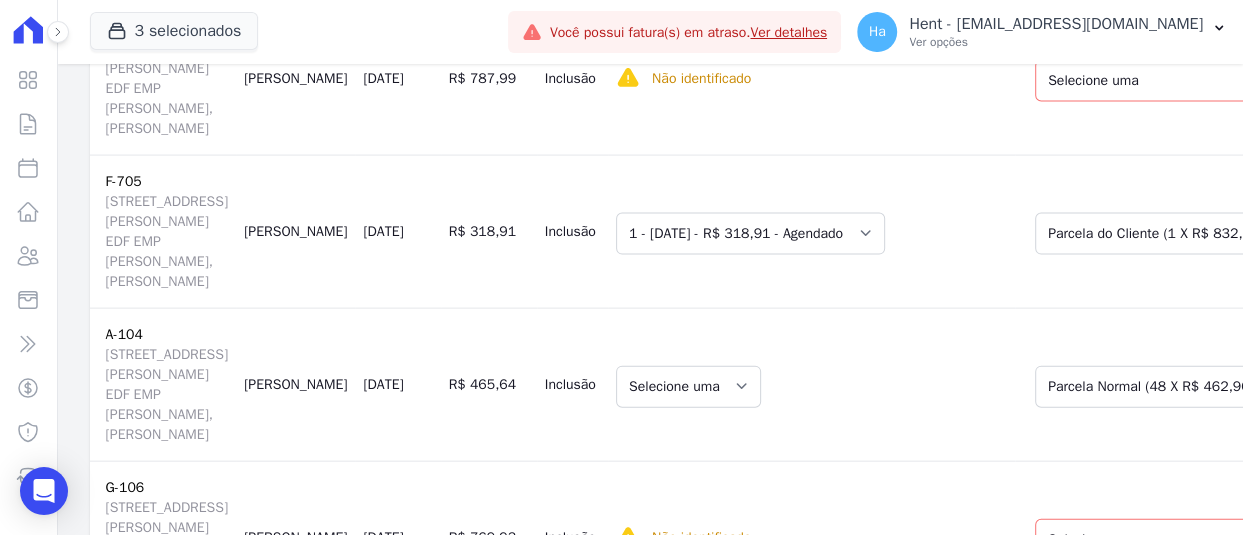 scroll, scrollTop: 3000, scrollLeft: 0, axis: vertical 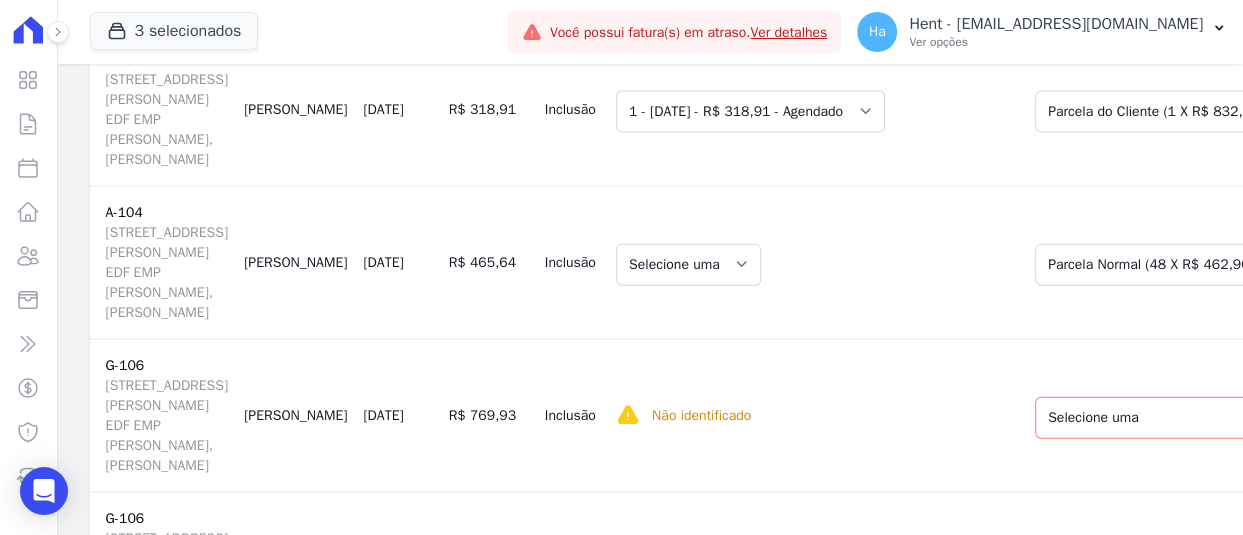 click on "Selecione uma
Nova Parcela Avulsa
Parcela Avulsa Existente
Parcela Normal (48 X R$ 649,62)
Intercalada (1 X R$ 2.229,80)
Financiamento CEF (1 X R$ 154.300,54)
Chaves (1 X R$ 2.233,15)
Outros (1 X R$ 154.256,54)
Parcela do Cliente (7 X R$ 6.805,35)
Outros (2 X R$ 77.415,36)
Outros (1 X R$ 29.749,52)
Outros (2 X R$ 77.415,36)
Outros (1 X R$ 29.749,52)
Outros (1 X R$ 22.232,32)
Outros (1 X R$ 22.232,32)
Outros (2 X R$ 77.415,36)
Outros (1 X R$ 29.749,52)
Outros (1 X R$ 22.232,32)
Outros (2 X R$ 77.415,36)
Outros (1 X R$ 29.749,52)" at bounding box center (1187, -959) 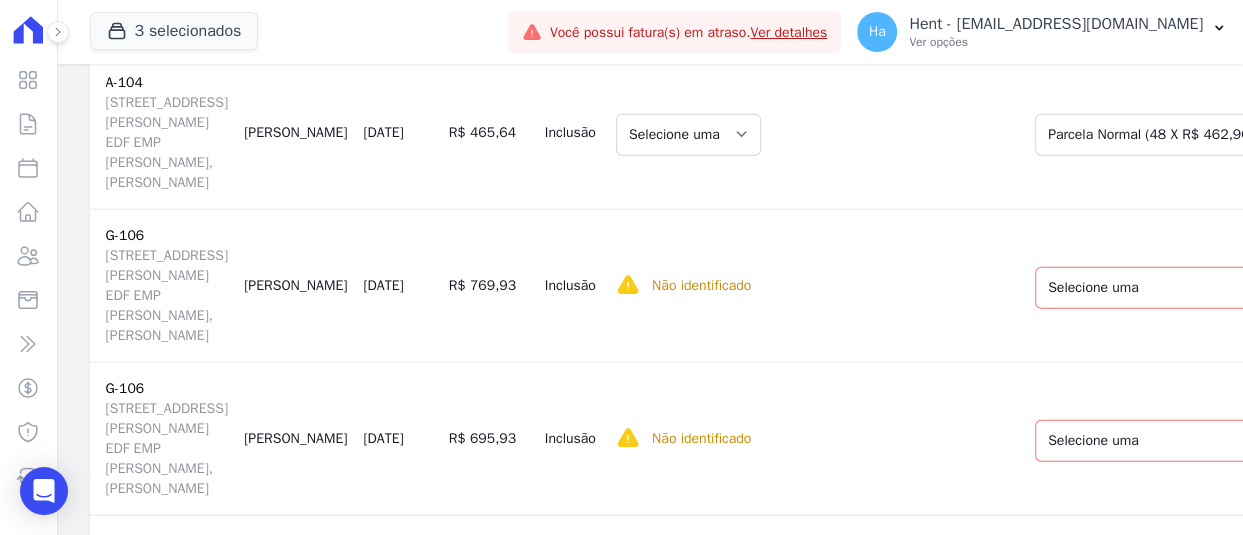 scroll, scrollTop: 3500, scrollLeft: 0, axis: vertical 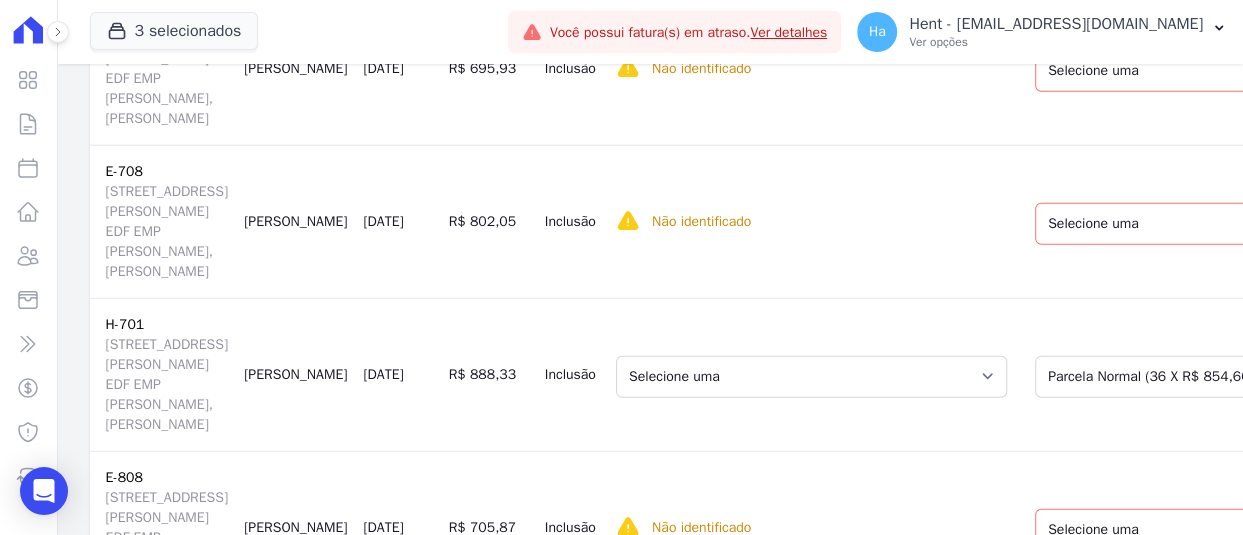 click on "Selecione uma
Nova Parcela Avulsa
Parcela Avulsa Existente
Financiamento CEF (1 X R$ 151.711,44)
Parcela Normal (36 X R$ 1.089,60)
Intercalada (2 X R$ 2.268,55)
Outros (2 X R$ 79.954,00)
Outros (2 X R$ 79.954,00)
Outros (1 X R$ 29.218,75)
Outros (1 X R$ 21.835,67)
Outros (17 X R$ 1.072,99)
Outros (1 X R$ 29.218,75)
Outros (17 X R$ 1.072,99)
Outros (1 X R$ 21.835,67)
Outros (1 X R$ 159.908,00)
Parcela do Cliente (7 X R$ 5.732,49)
Outros (2 X R$ 79.954,00)
Outros (1 X R$ 29.218,75)
Outros (17 X R$ 1.072,99)
Parcela Normal (17 X R$ 1.079,77)
Parcela Normal (17 X R$ 1.079,77)
Parcela Normal (17 X R$ 1.083,94)
Outros (2 X R$ 79.954,00)
Outros (1 X R$ 29.218,75)
Outros (17 X R$ 1.072,99)
Outros (1 X R$ 21.835,67)" at bounding box center (1181, -1309) 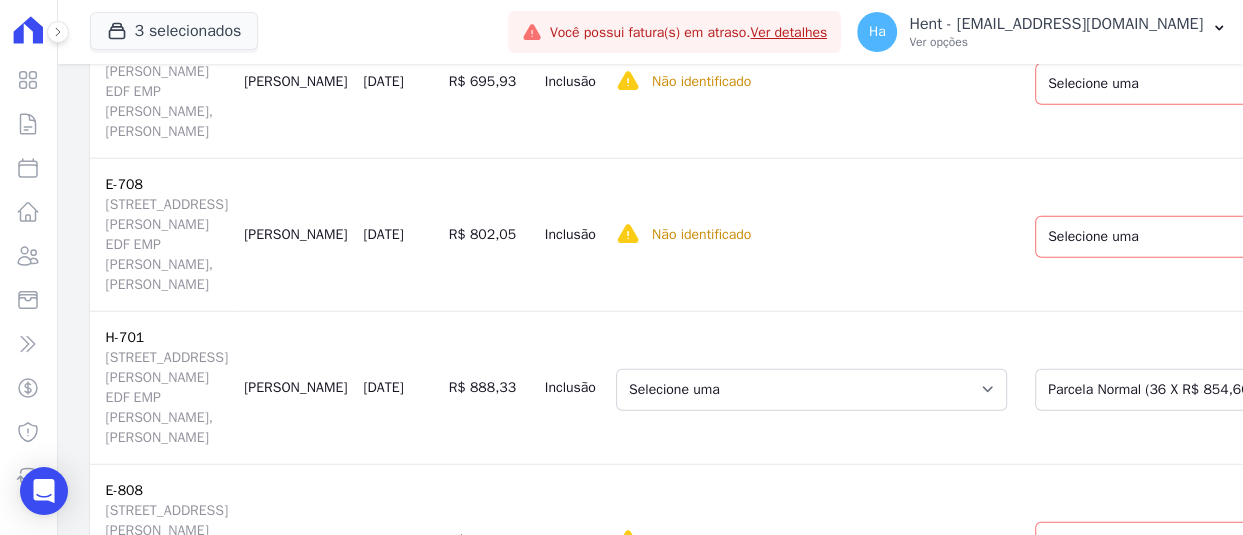 click on "Selecione uma
Nova Parcela Avulsa
Parcela Avulsa Existente
Financiamento CEF (1 X R$ 125.054,45)
Intercalada (2 X R$ 2.988,49)
Outros (2 X R$ 76.219,00)
Outros (2 X R$ 76.219,00)
Outros (1 X R$ 23.841,75)
Outros (1 X R$ 23.841,75)
Outros (1 X R$ 17.817,34)
Outros (1 X R$ 17.817,34)
Financiamento CEF (1 X R$ 152.438,00)
Parcela do Cliente (7 X R$ 5.965,09)
Parcela Normal (36 X R$ 658,15)
Outros (2 X R$ 76.219,00)
Outros (1 X R$ 23.841,75)
Outros (2 X R$ 76.219,00)
Outros (1 X R$ 23.841,75)
Outros (1 X R$ 17.817,34)" at bounding box center [1187, -1140] 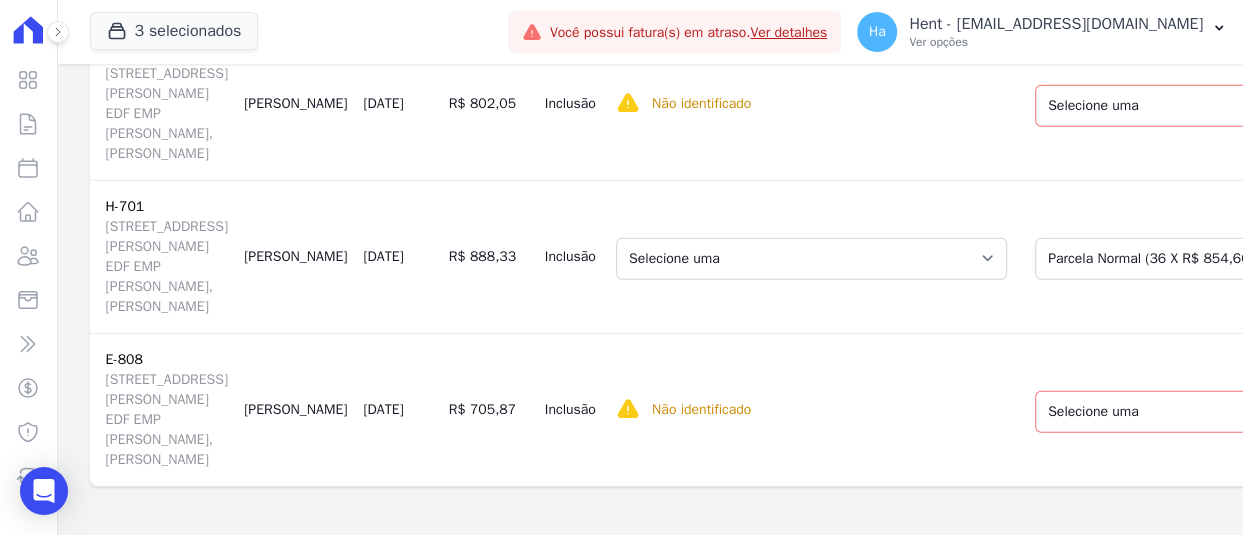 scroll, scrollTop: 3787, scrollLeft: 0, axis: vertical 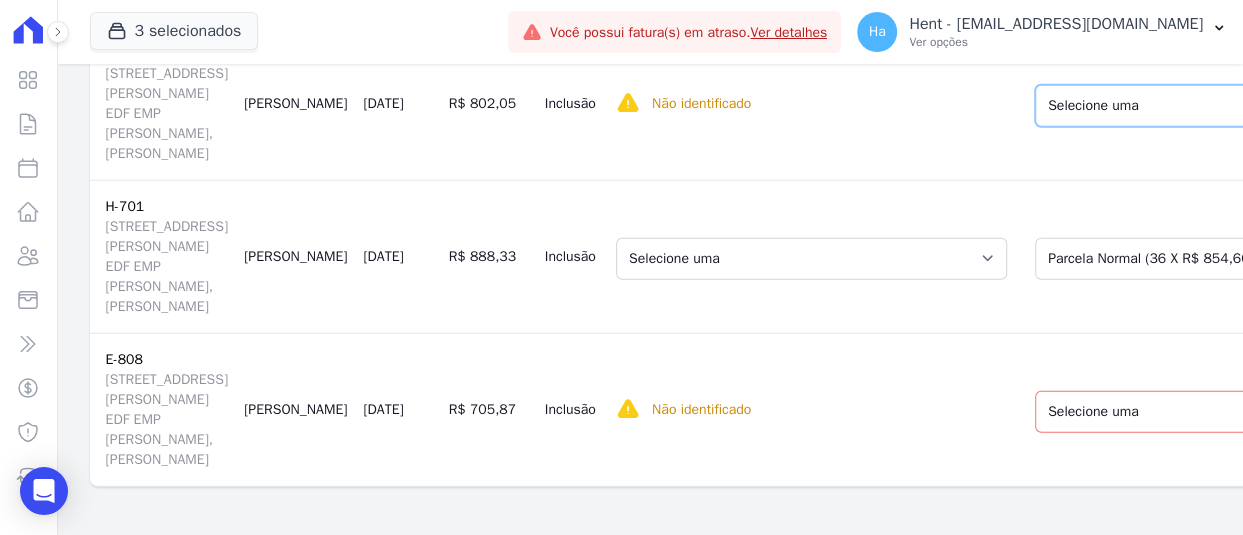 click on "Selecione uma
Nova Parcela Avulsa
Parcela Avulsa Existente
Parcela do Cliente (10 X R$ 99,53)
Parcela Normal (48 X R$ 776,71)
Outros (1 X R$ 354,75)
Outros (50 X R$ 3.799,98)
Outros (10 X R$ 341,94)
Outros (1 X R$ 29.761,61)
Outros (1 X R$ 22.241,36)
Parcela do Cliente (1 X R$ 5.407,13)" at bounding box center [1176, 106] 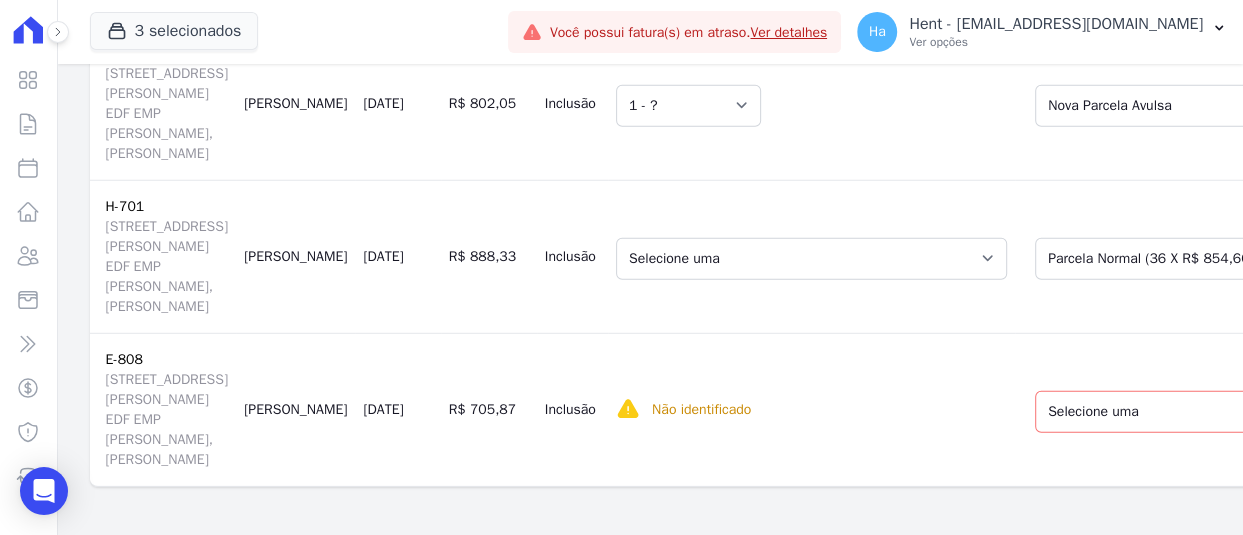 scroll, scrollTop: 6187, scrollLeft: 0, axis: vertical 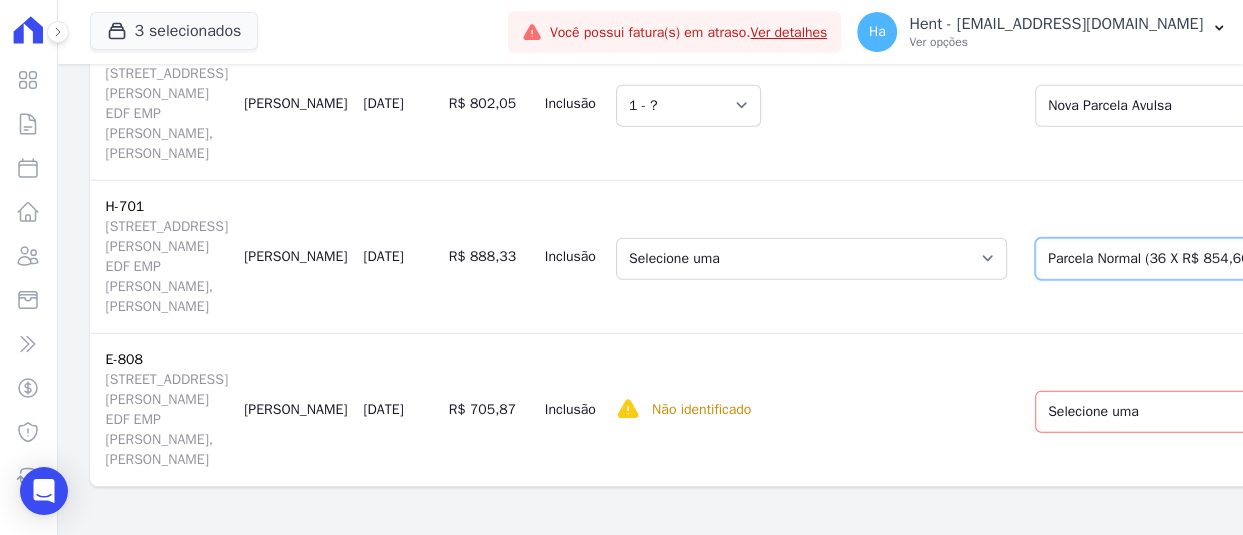 click on "Selecione uma
Nova Parcela Avulsa
Parcela Avulsa Existente
Financiamento CEF (1 X R$ 170.082,12)
Outros (2 X R$ 79.335,89)
Outros (1 X R$ 30.598,05)
Outros (1 X R$ 22.866,44)
Parcela do Cliente (1 X R$ 720,71)
Parcela do Cliente (1 X R$ 250,00)
Intercalada (1 X R$ 2.589,18)
Chaves (1 X R$ 2.755,11)
Parcela Normal (36 X R$ 854,66)
Outros (1 X R$ 157.991,00)
Outros (2 X R$ 79.335,89)
Outros (1 X R$ 30.598,05)
Outros (2 X R$ 79.335,89)
Outros (1 X R$ 30.598,05)
Outros (1 X R$ 22.866,44)
Outros (2 X R$ 79.335,89)
Outros (1 X R$ 30.598,05)
Outros (1 X R$ 22.866,44)" at bounding box center (1187, 259) 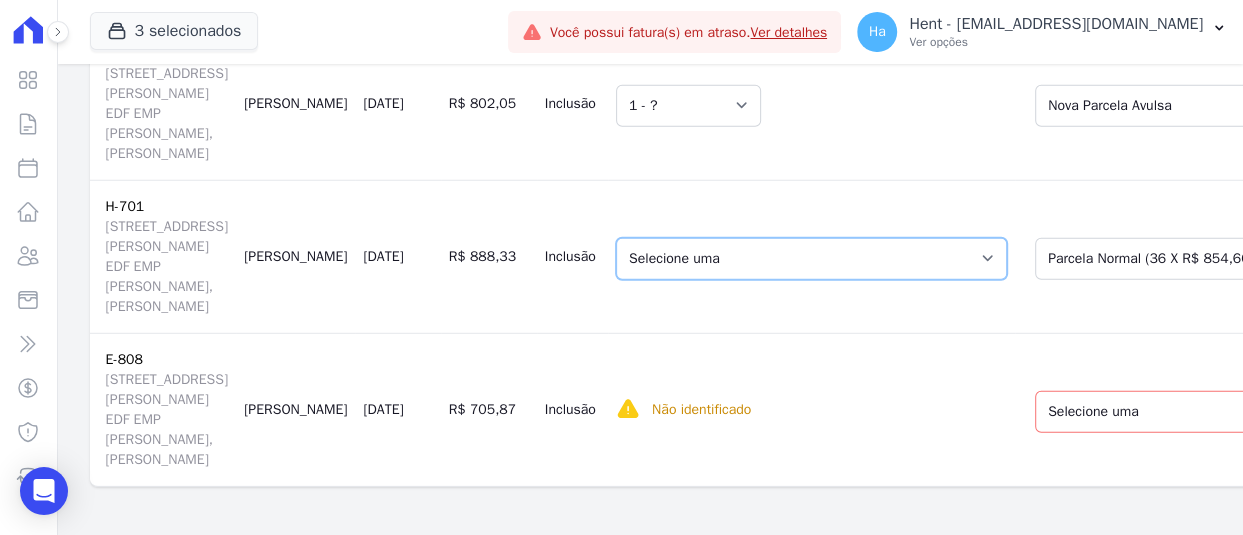 click on "Selecione uma
26 - 10/02/2025 - R$ 754,03 - Vencido (Cobrança Expirada)
27 - 10/03/2025 - R$ 763,29 - Vencido (Cobrança Expirada)
28 - 10/04/2025 - R$ 763,29 - Vencido (Cobrança Expirada)
29 - 10/05/2025 - R$ 766,29 - Vencido (Cobrança Expirada)
30 - 10/06/2025 - R$ 766,29 - Vencido (Cobrança Expirada)
33 - 10/09/2025 - R$ 766,29 - Agendado
34 - 10/10/2025 - R$ 766,29 - Agendado
35 - 10/11/2025 - R$ 766,29 - Agendado
36 - 10/12/2025 - R$ 766,29 - Agendado" at bounding box center [811, 259] 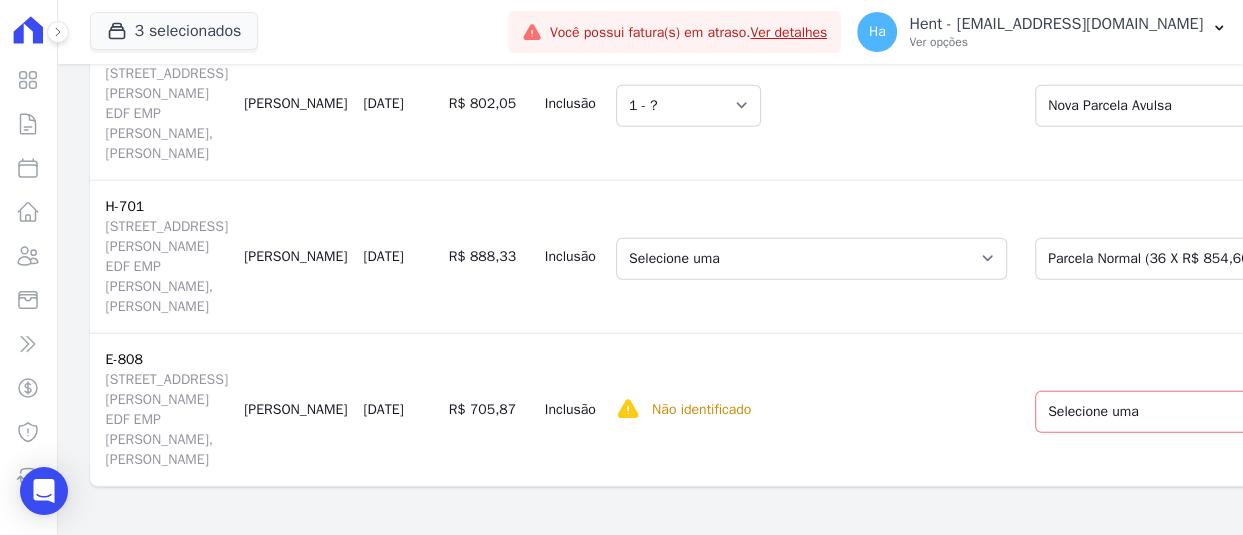 click on "Selecione uma
Nova Parcela Avulsa
Parcela Avulsa Existente
Financiamento CEF (1 X R$ 170.082,12)
Outros (2 X R$ 79.335,89)
Outros (1 X R$ 30.598,05)
Outros (1 X R$ 22.866,44)
Parcela do Cliente (1 X R$ 720,71)
Parcela do Cliente (1 X R$ 250,00)
Intercalada (1 X R$ 2.589,18)
Chaves (1 X R$ 2.755,11)
Parcela Normal (36 X R$ 854,66)
Outros (1 X R$ 157.991,00)
Outros (2 X R$ 79.335,89)
Outros (1 X R$ 30.598,05)
Outros (2 X R$ 79.335,89)
Outros (1 X R$ 30.598,05)
Outros (1 X R$ 22.866,44)
Outros (2 X R$ 79.335,89)
Outros (1 X R$ 30.598,05)
Outros (1 X R$ 22.866,44)" at bounding box center (1181, 256) 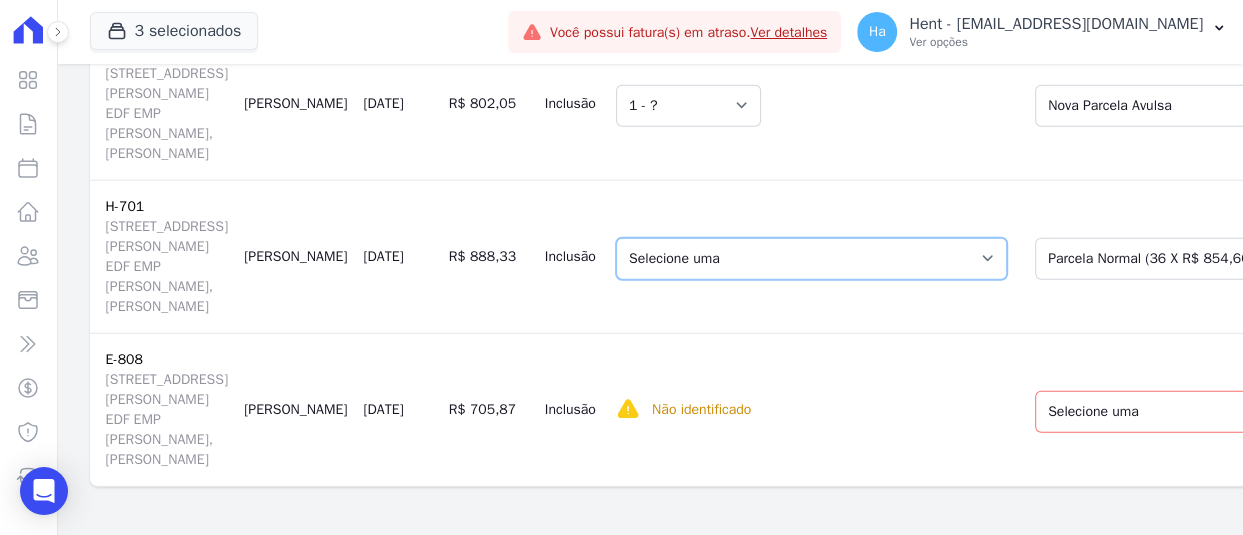 click on "Selecione uma
26 - 10/02/2025 - R$ 754,03 - Vencido (Cobrança Expirada)
27 - 10/03/2025 - R$ 763,29 - Vencido (Cobrança Expirada)
28 - 10/04/2025 - R$ 763,29 - Vencido (Cobrança Expirada)
29 - 10/05/2025 - R$ 766,29 - Vencido (Cobrança Expirada)
30 - 10/06/2025 - R$ 766,29 - Vencido (Cobrança Expirada)
33 - 10/09/2025 - R$ 766,29 - Agendado
34 - 10/10/2025 - R$ 766,29 - Agendado
35 - 10/11/2025 - R$ 766,29 - Agendado
36 - 10/12/2025 - R$ 766,29 - Agendado" at bounding box center (811, 259) 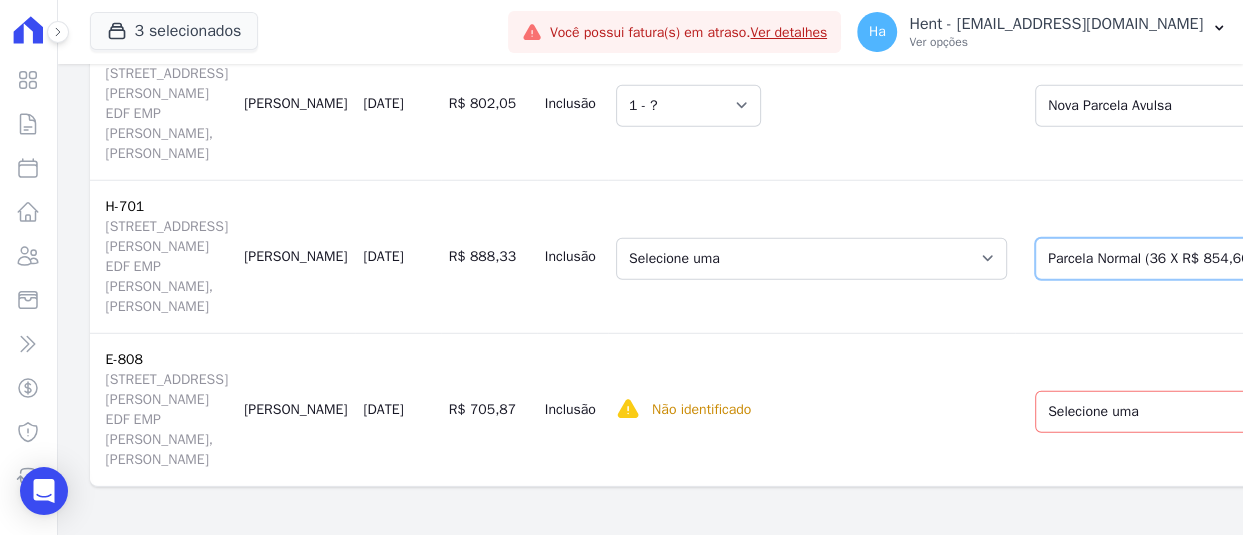 click on "Selecione uma
Nova Parcela Avulsa
Parcela Avulsa Existente
Financiamento CEF (1 X R$ 170.082,12)
Outros (2 X R$ 79.335,89)
Outros (1 X R$ 30.598,05)
Outros (1 X R$ 22.866,44)
Parcela do Cliente (1 X R$ 720,71)
Parcela do Cliente (1 X R$ 250,00)
Intercalada (1 X R$ 2.589,18)
Chaves (1 X R$ 2.755,11)
Parcela Normal (36 X R$ 854,66)
Outros (1 X R$ 157.991,00)
Outros (2 X R$ 79.335,89)
Outros (1 X R$ 30.598,05)
Outros (2 X R$ 79.335,89)
Outros (1 X R$ 30.598,05)
Outros (1 X R$ 22.866,44)
Outros (2 X R$ 79.335,89)
Outros (1 X R$ 30.598,05)
Outros (1 X R$ 22.866,44)" at bounding box center (1187, 259) 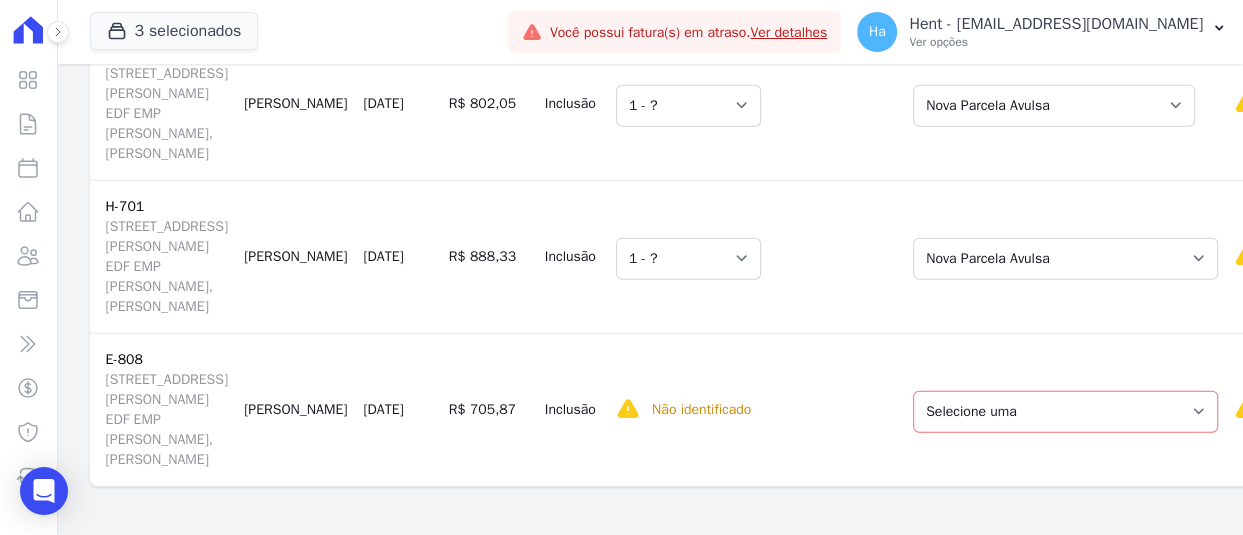 scroll, scrollTop: 6510, scrollLeft: 0, axis: vertical 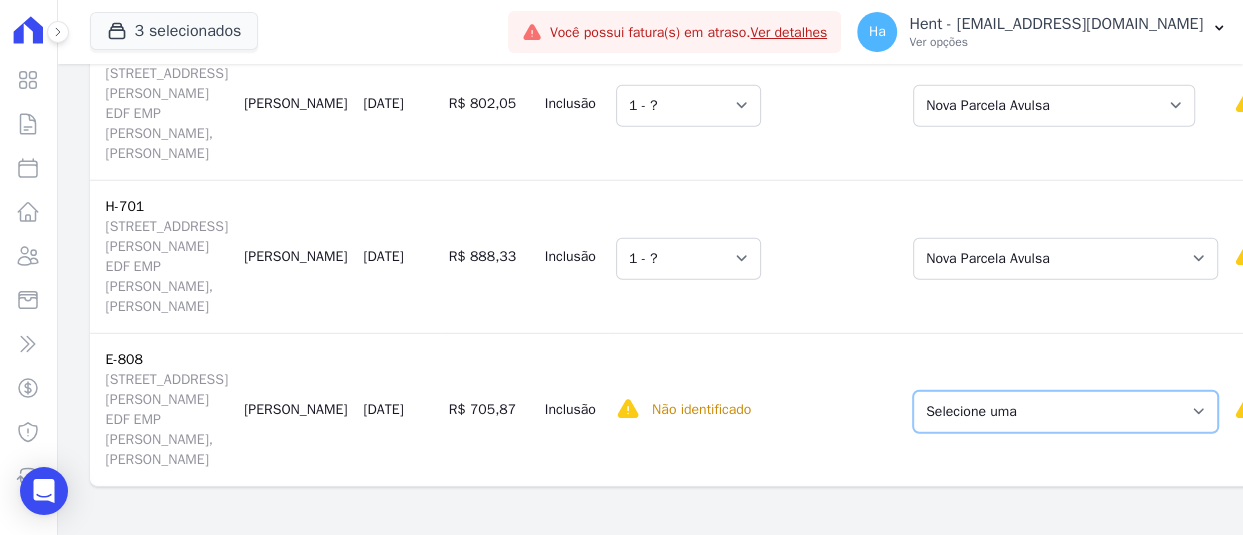click on "Selecione uma
Nova Parcela Avulsa
Parcela Avulsa Existente
Sinal (1 X R$ 600,00)
Intercalada (2 X R$ 5.000,00)
Parcela Normal (26 X R$ 368,83)
Financiamento CEF (1 X R$ 156.000,00)
Parcela Normal (38 X R$ 616,57)" at bounding box center (1065, 412) 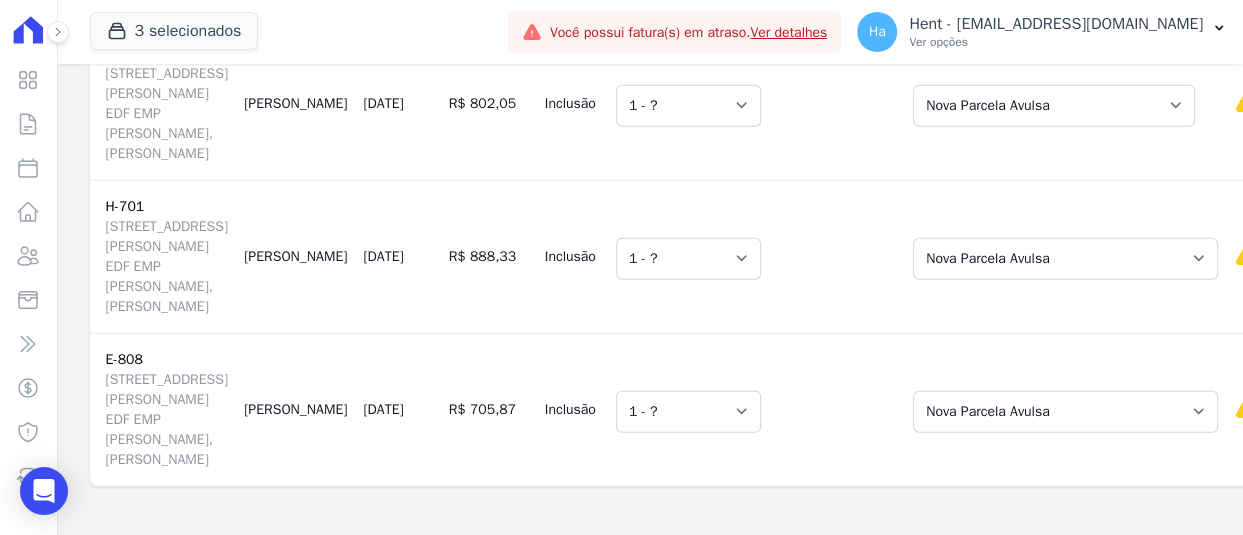 scroll, scrollTop: 4540, scrollLeft: 0, axis: vertical 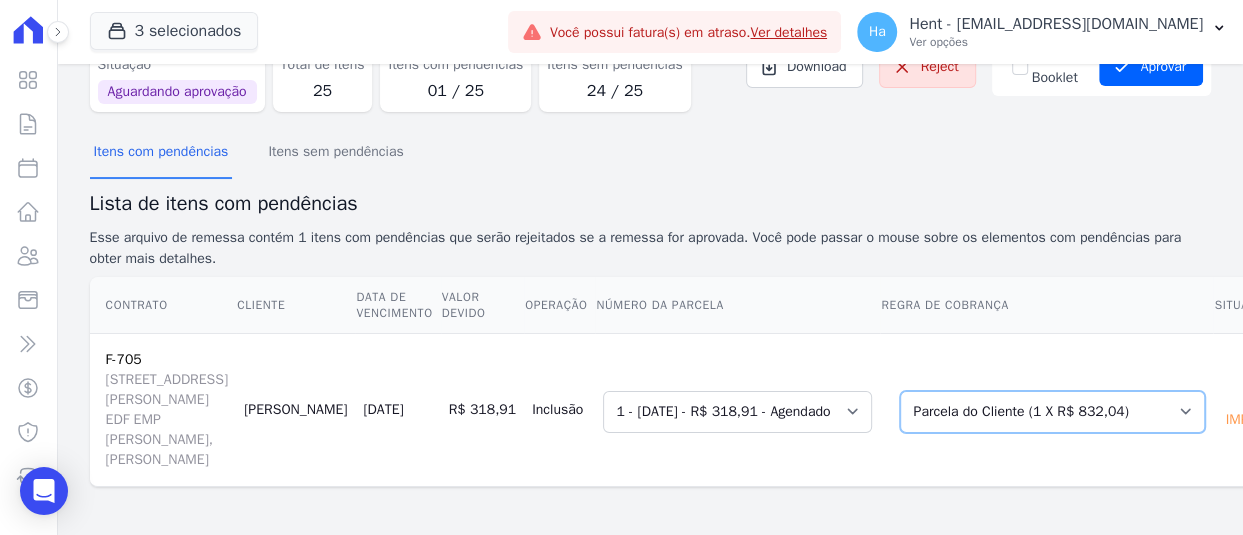 drag, startPoint x: 971, startPoint y: 368, endPoint x: 984, endPoint y: 365, distance: 13.341664 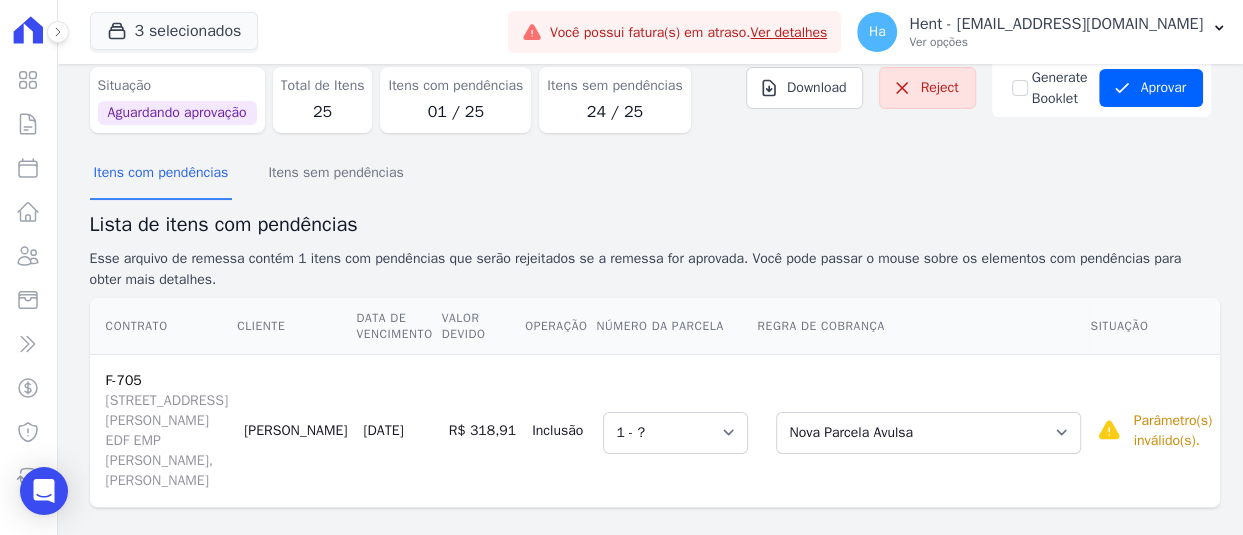 scroll, scrollTop: 118, scrollLeft: 0, axis: vertical 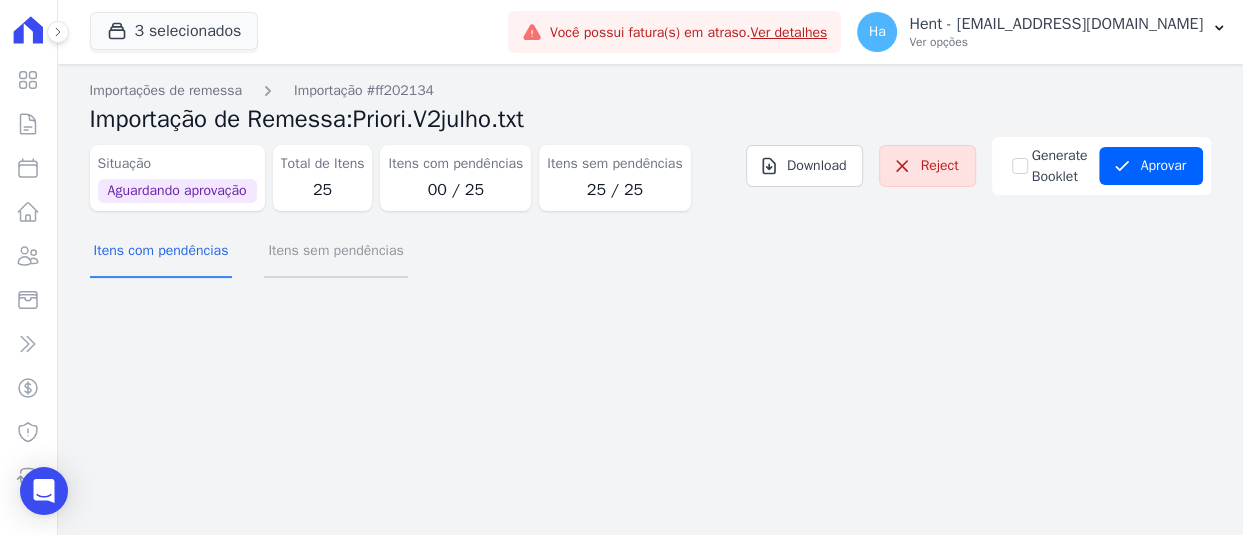 click on "Itens sem pendências" at bounding box center [335, 252] 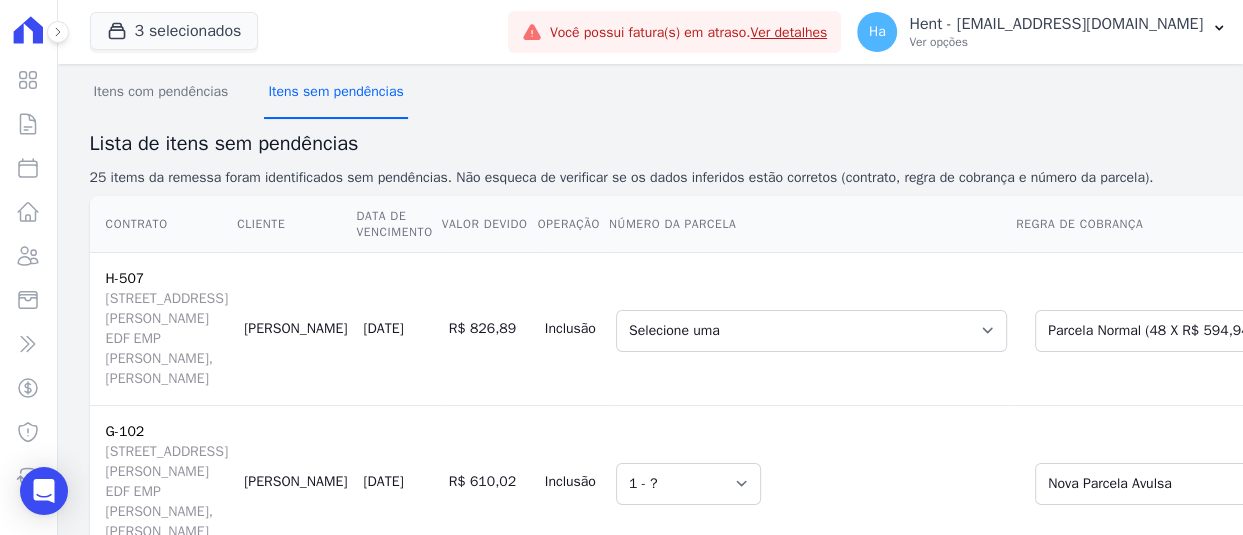 scroll, scrollTop: 400, scrollLeft: 0, axis: vertical 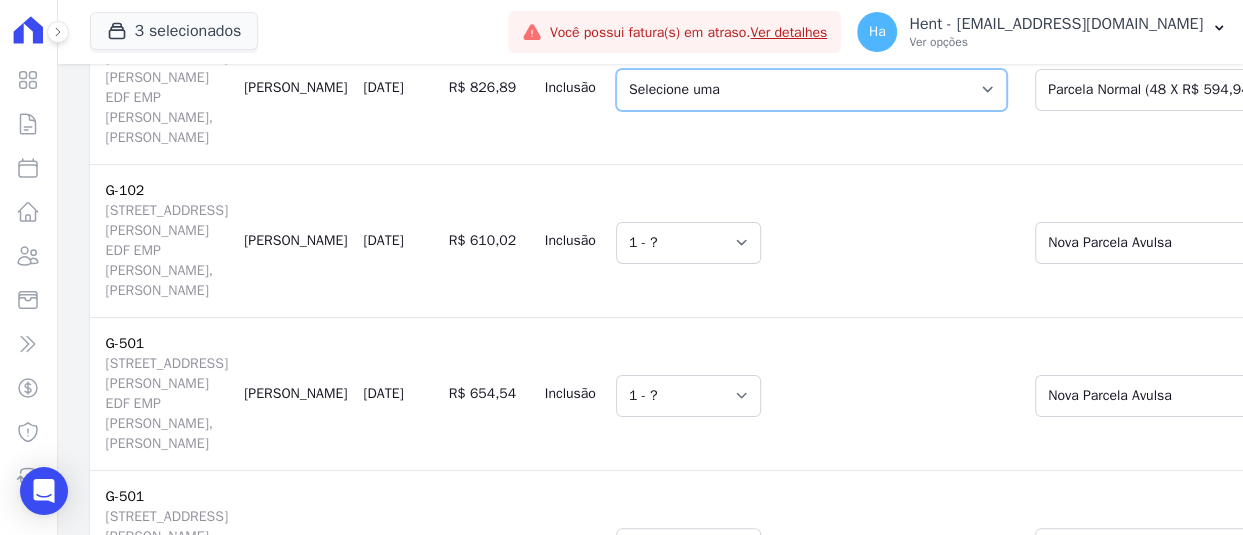 click on "Selecione uma
9 - 30/09/2023 - R$ 822,12 - Vencido (Cobrança Expirada)
10 - 30/10/2023 - R$ 822,12 - Vencido (Cobrança Expirada)
11 - 30/11/2023 - R$ 822,12 - Vencido (Cobrança Expirada)
12 - 30/12/2023 - R$ 822,12 - Vencido (Cobrança Expirada)
13 - 30/01/2024 - R$ 822,12 - Vencido (Cobrança Expirada)
14 - 29/02/2024 - R$ 822,12 - Vencido (Cobrança Expirada)
15 - 30/03/2024 - R$ 822,12 - Vencido (Cobrança Expirada)
16 - 30/04/2024 - R$ 822,12 - Vencido (Cobrança Expirada)
17 - 30/05/2024 - R$ 822,12 - Vencido (Cobrança Expirada)
18 - 30/06/2024 - R$ 822,12 - Vencido (Cobrança Expirada)
19 - 30/07/2024 - R$ 822,12 - Vencido (Cobrança Expirada)
20 - 30/08/2024 - R$ 822,12 - Vencido (Cobrança Expirada)
21 - 30/09/2024 - R$ 822,12 - Vencido (Cobrança Expirada)
22 - 30/10/2024 - R$ 822,12 - Vencido (Cobrança Expirada)
23 - 30/11/2024 - R$ 822,12 - Vencido (Cobrança Expirada)
24 - 30/12/2024 - R$ 822,12 - Vencido
30 - 30/06/2025 - R$ 822,12 - Agendado" at bounding box center [811, 90] 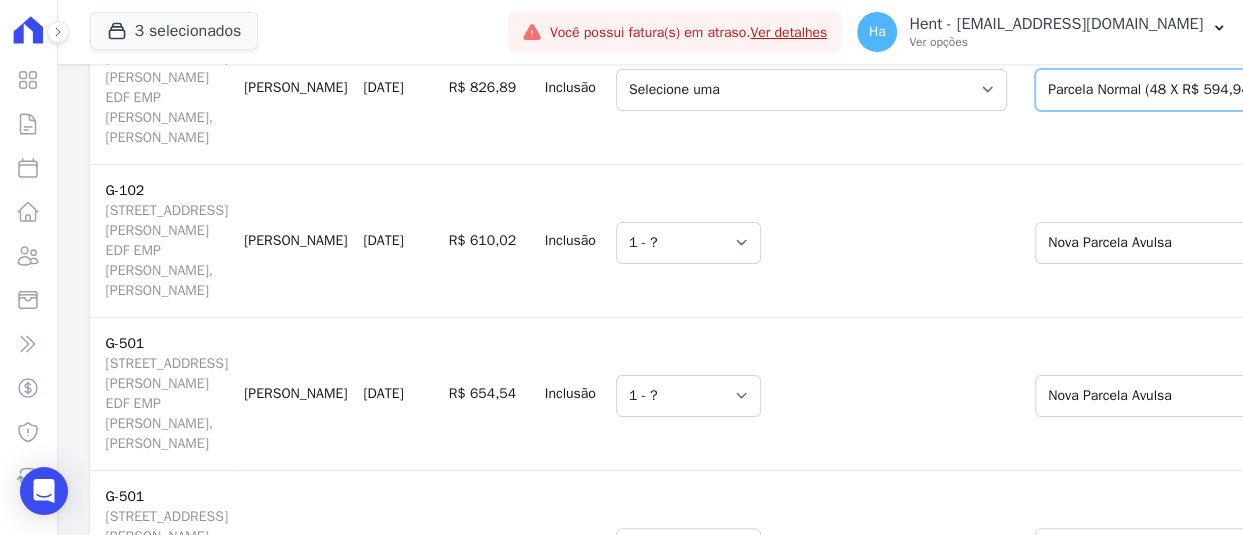 click on "Selecione uma
Nova Parcela Avulsa
Parcela Avulsa Existente
Outros (48 X R$ 607,23)
Parcela Normal (48 X R$ 594,94)
Intercalada (4 X R$ 2.220,15)
Financiamento CEF (1 X R$ 143.032,22)
Parcela do Cliente (7 X R$ 2.874,58)
Outros (49 X R$ 3.528,62)
Outros (8 X R$ 367,91)
Outros (1 X R$ 26.500,45)
Outros (1 X R$ 19.804,24)
Parcela Normal (49 X R$ 817,91)
Outros (49 X R$ 3.528,62)
Outros (8 X R$ 367,91)
Outros (1 X R$ 26.500,45)
Outros (1 X R$ 19.804,24)
Outros (49 X R$ 3.528,62)
Outros (8 X R$ 367,91)
Outros (1 X R$ 26.500,45)
Outros (49 X R$ 3.528,62)
Outros (8 X R$ 367,91)
Outros (1 X R$ 26.500,45)
Outros (1 X R$ 19.804,24)
Outros (49 X R$ 3.528,62)
Outros (8 X R$ 367,91)
Outros (1 X R$ 26.500,45)
Outros (1 X R$ 19.804,24)" at bounding box center (1187, 90) 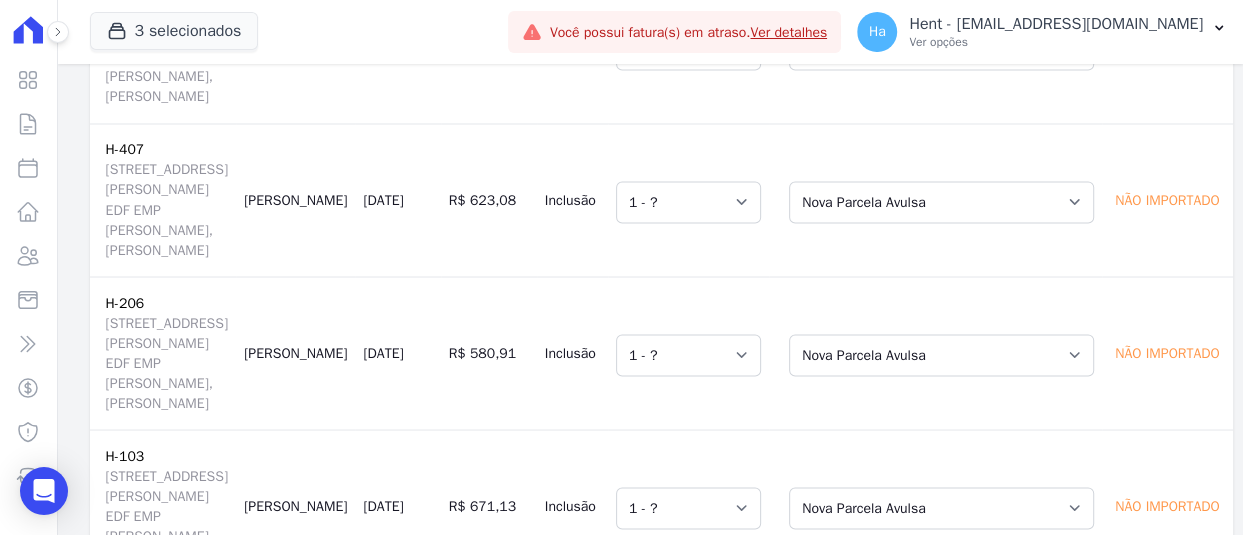 scroll, scrollTop: 0, scrollLeft: 0, axis: both 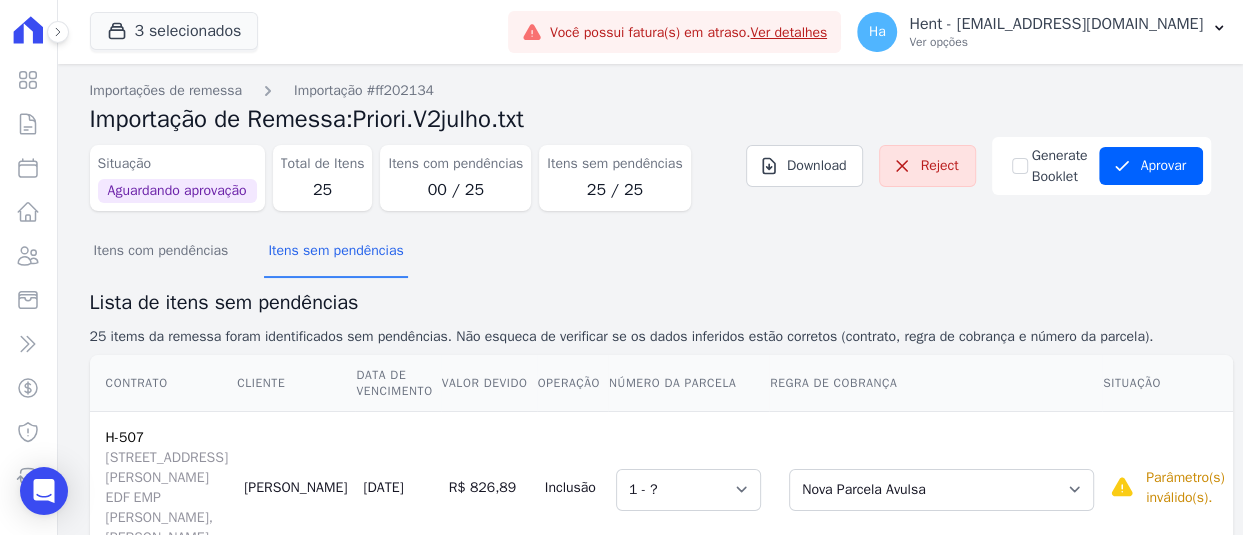 drag, startPoint x: 843, startPoint y: 288, endPoint x: 1096, endPoint y: 296, distance: 253.12645 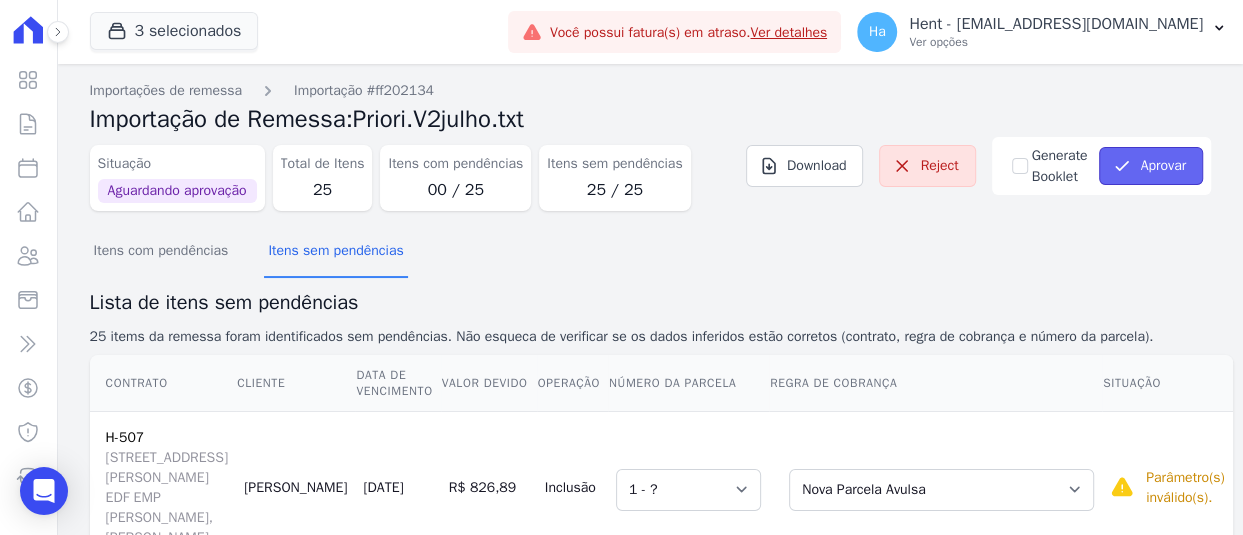 click on "Aprovar" at bounding box center [1151, 166] 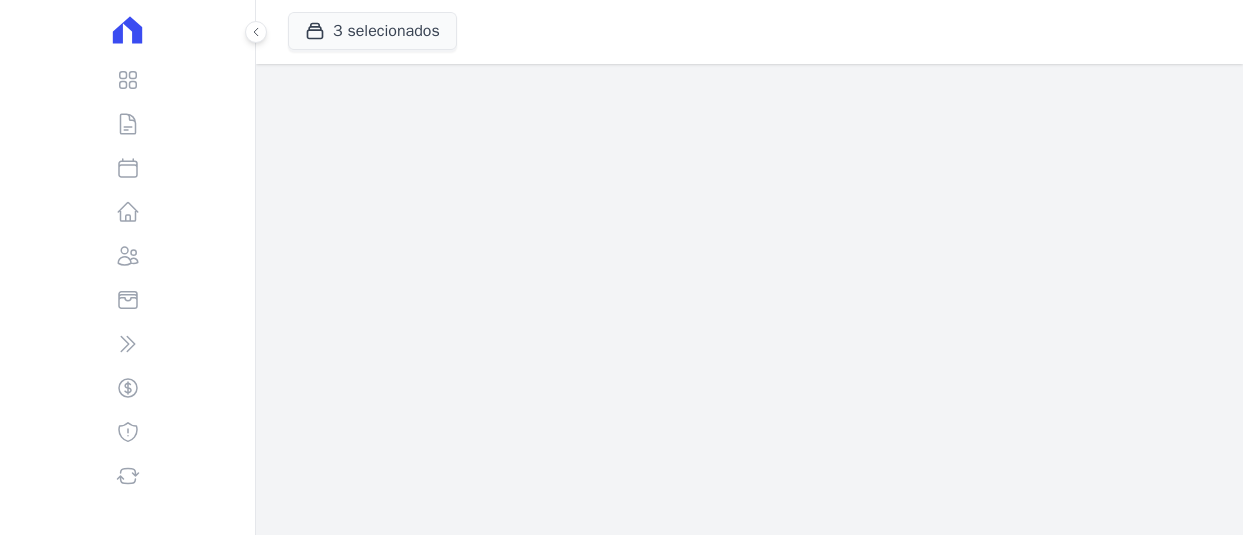 scroll, scrollTop: 0, scrollLeft: 0, axis: both 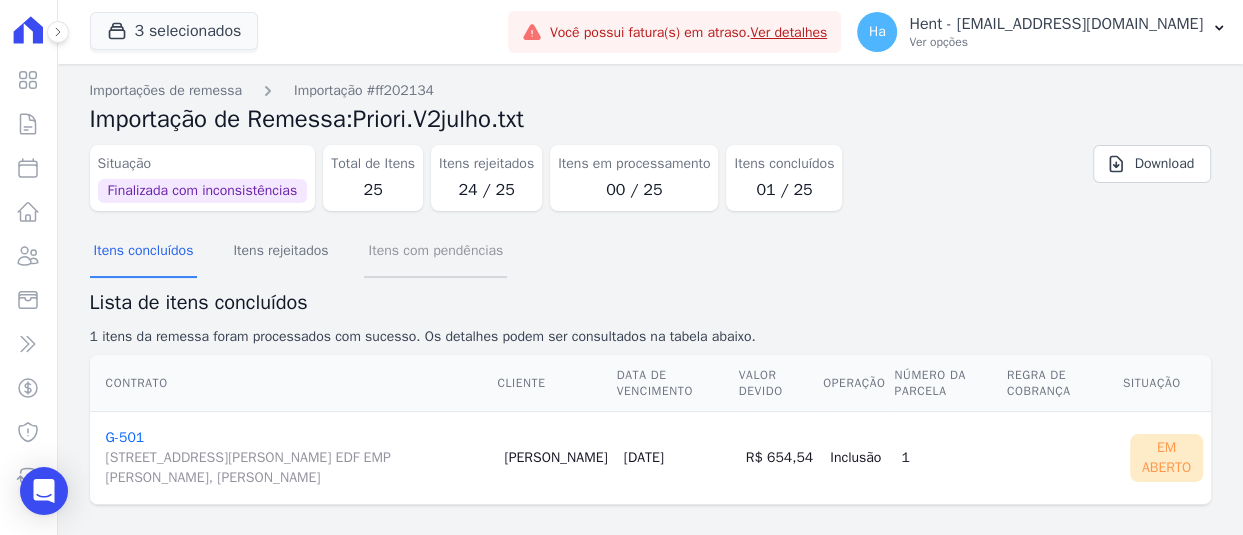 click on "Itens com pendências" at bounding box center (435, 252) 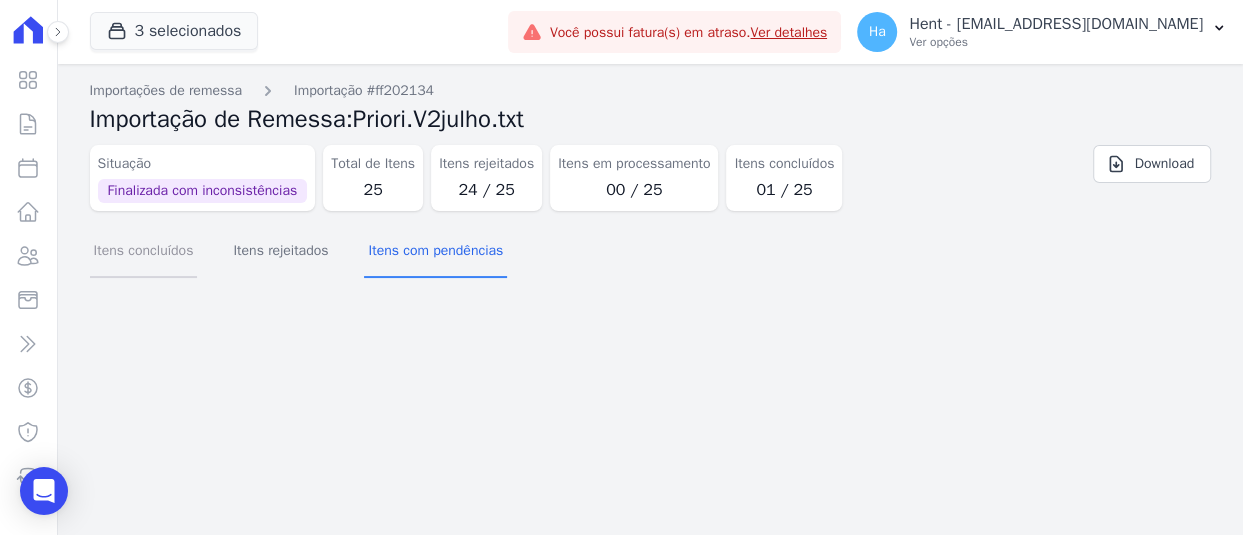 click on "Itens concluídos" at bounding box center (144, 252) 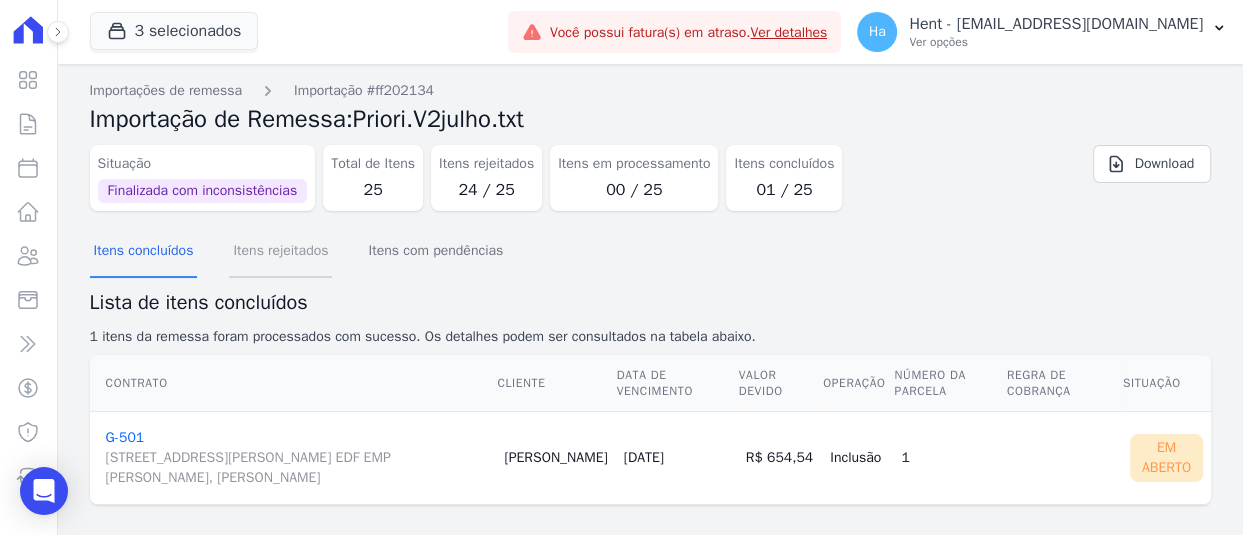click on "Itens rejeitados" at bounding box center (280, 252) 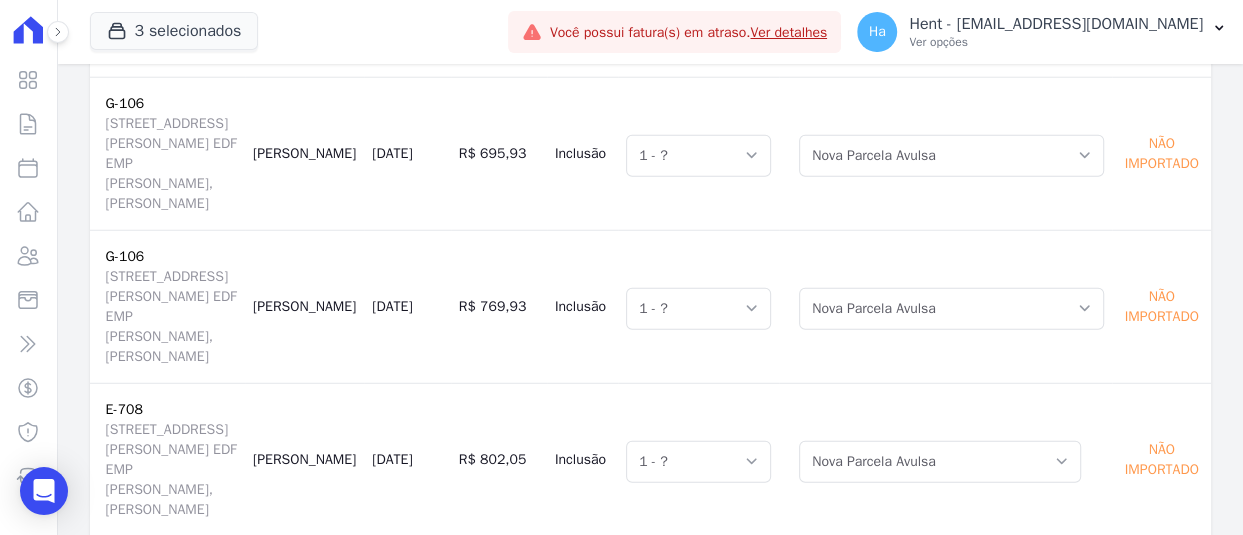 scroll, scrollTop: 3173, scrollLeft: 0, axis: vertical 